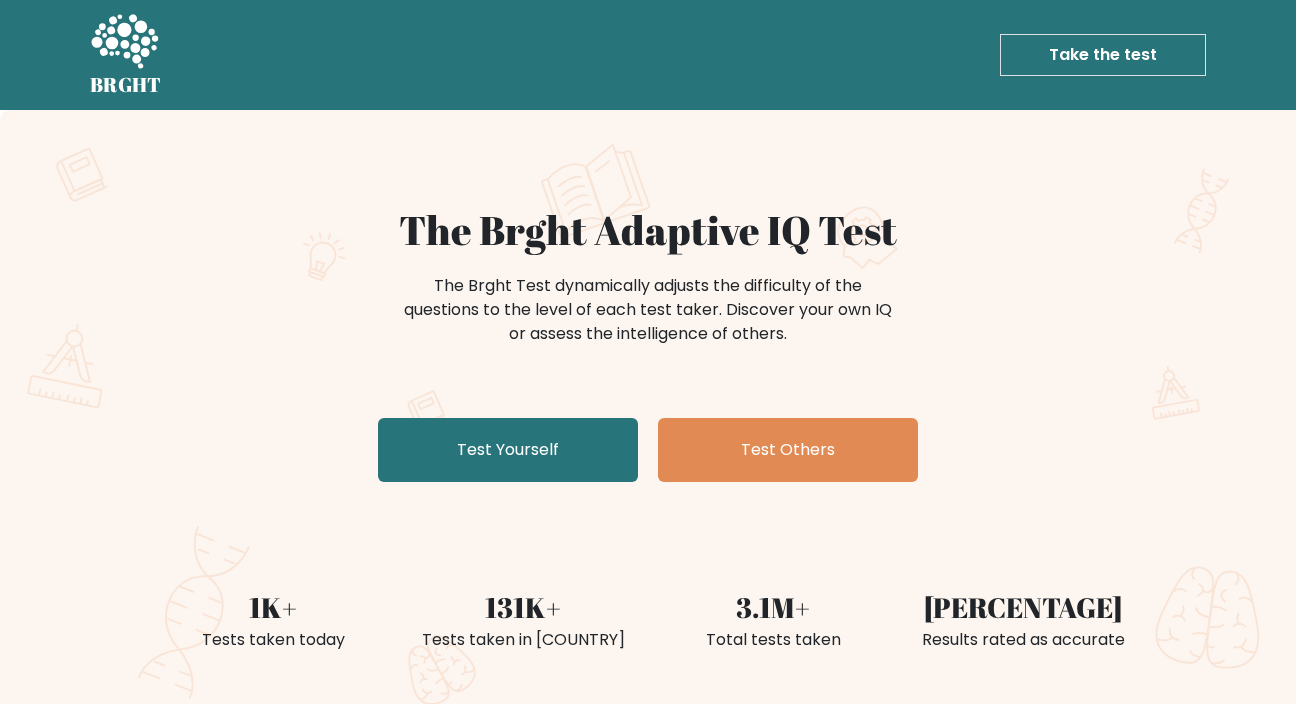 scroll, scrollTop: 33, scrollLeft: 0, axis: vertical 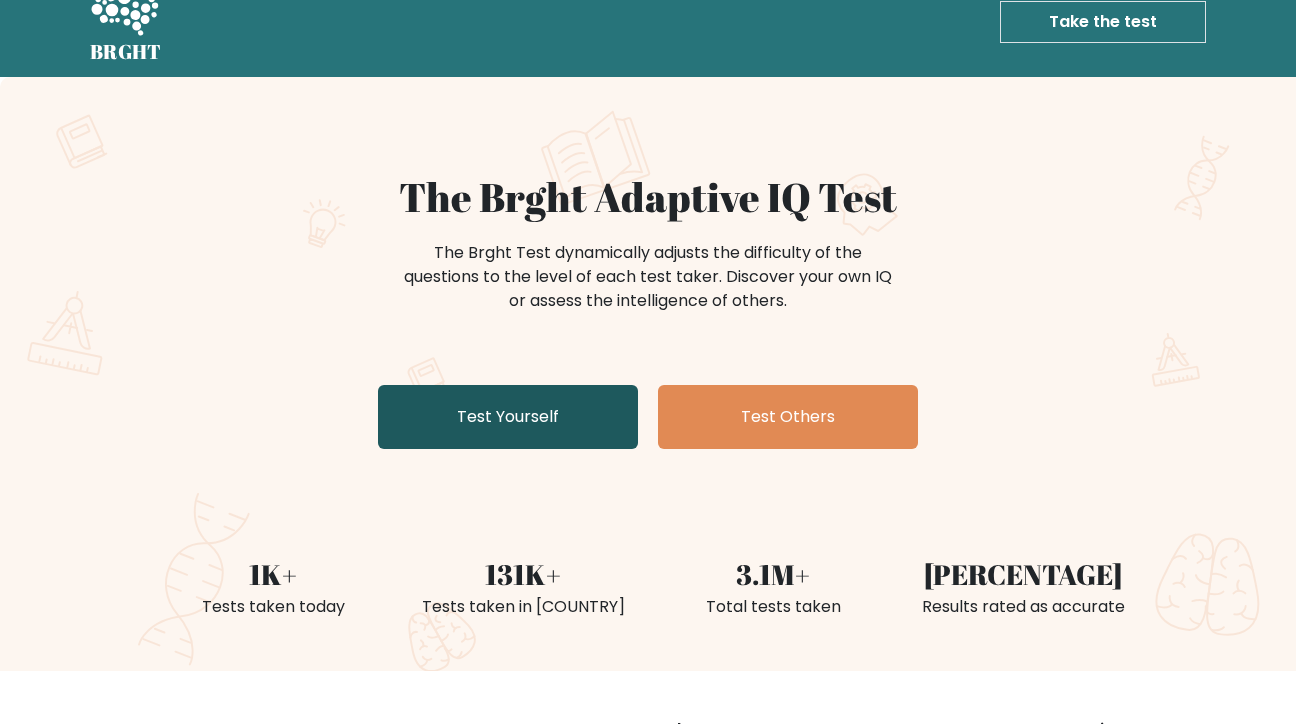 click on "Test Yourself" at bounding box center (508, 417) 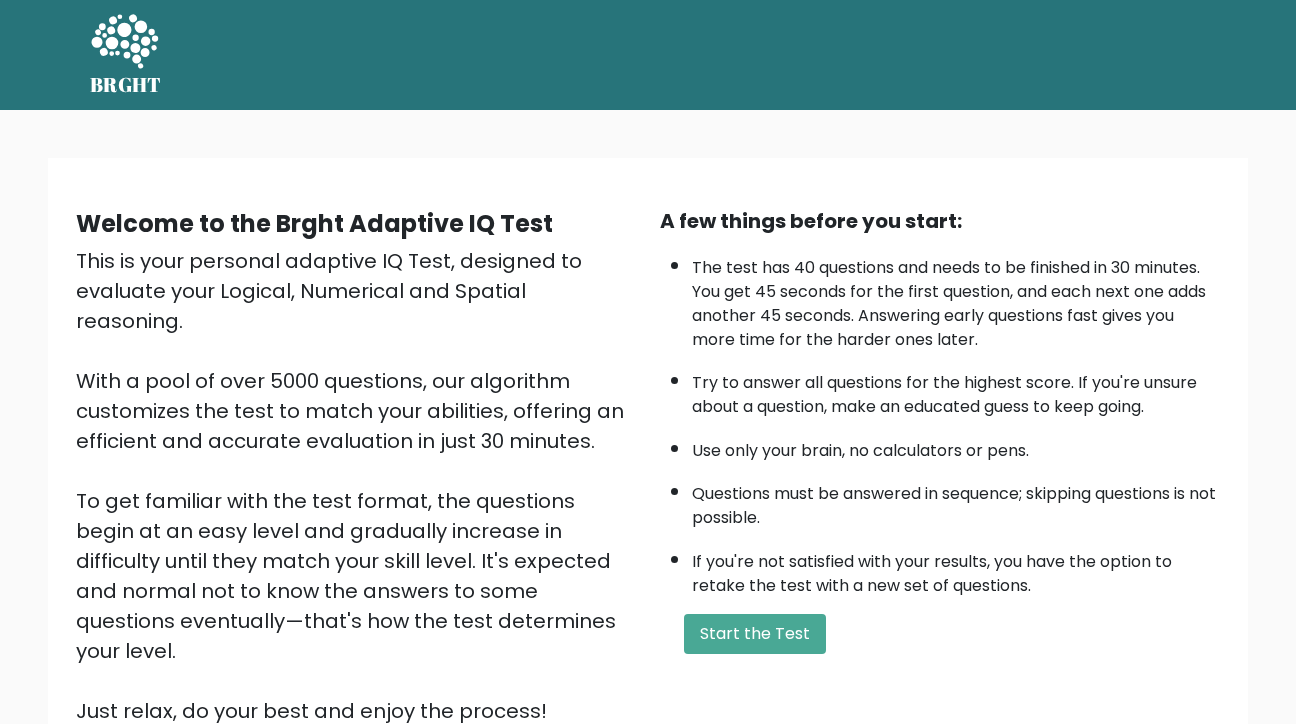 scroll, scrollTop: 0, scrollLeft: 0, axis: both 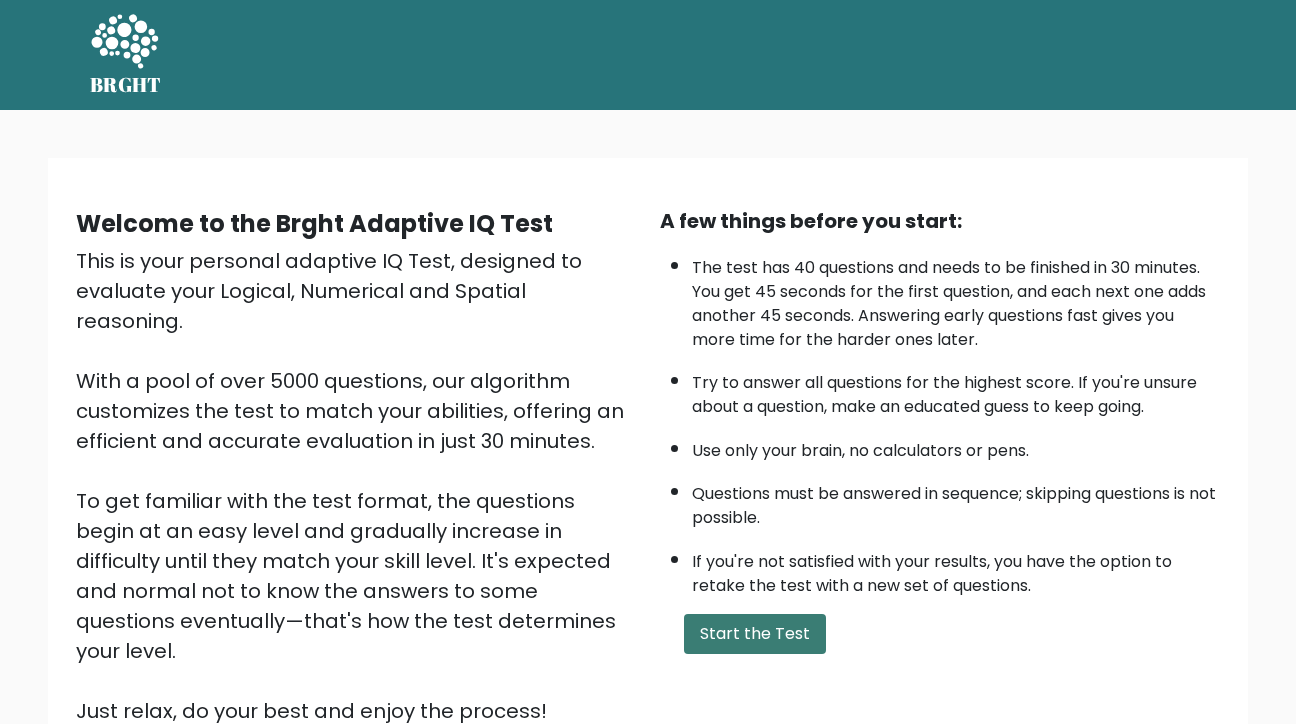 click on "Start the Test" at bounding box center (755, 634) 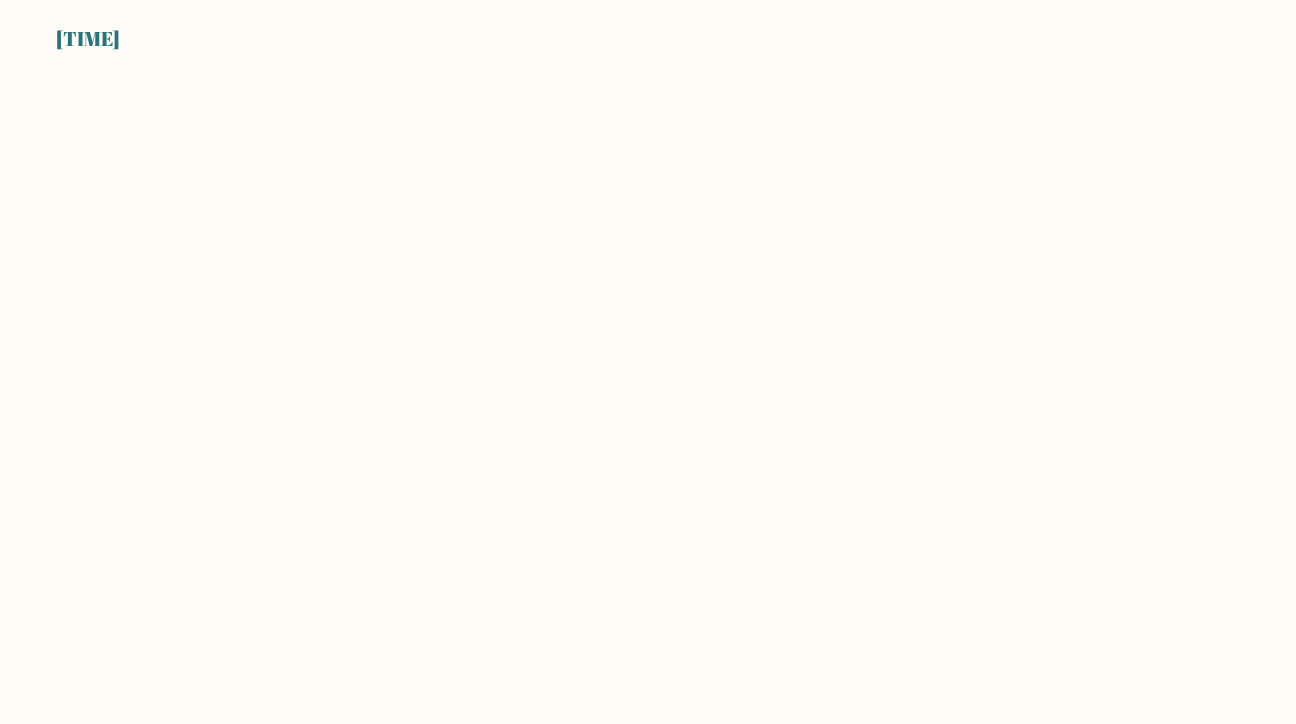 scroll, scrollTop: 0, scrollLeft: 0, axis: both 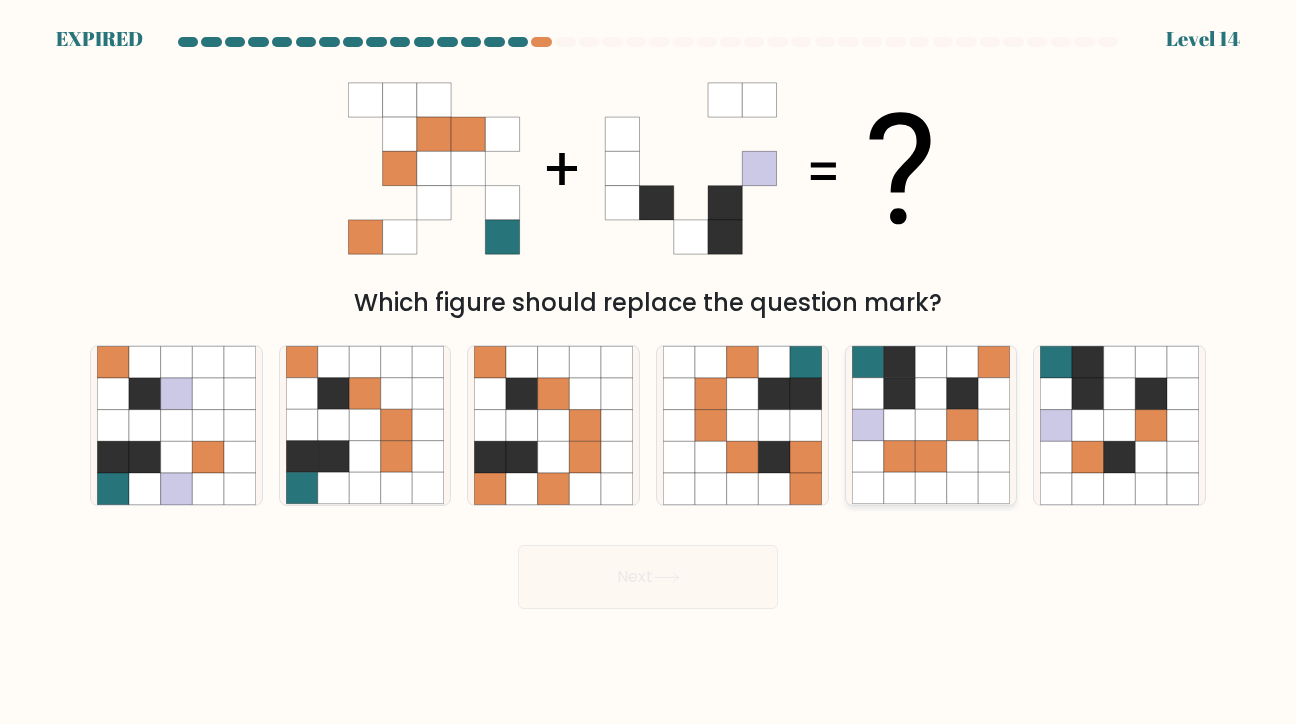 click at bounding box center (900, 457) 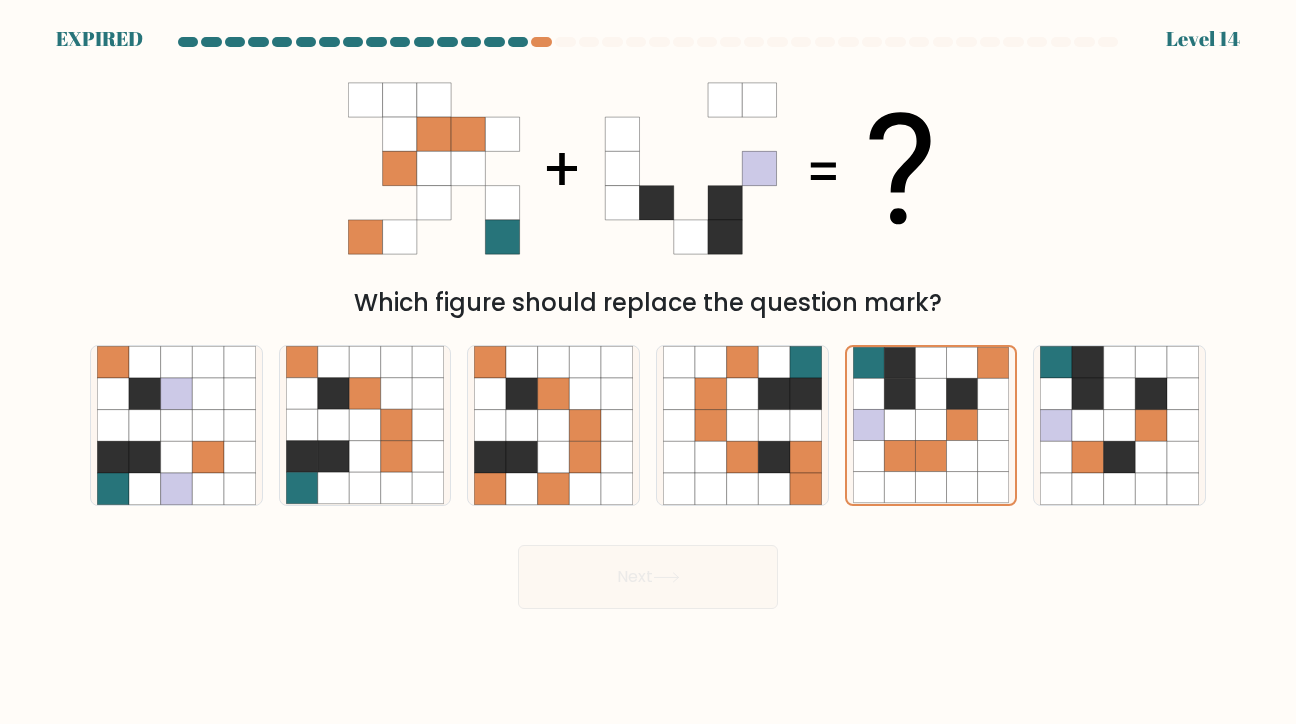 click on "Next" at bounding box center [648, 569] 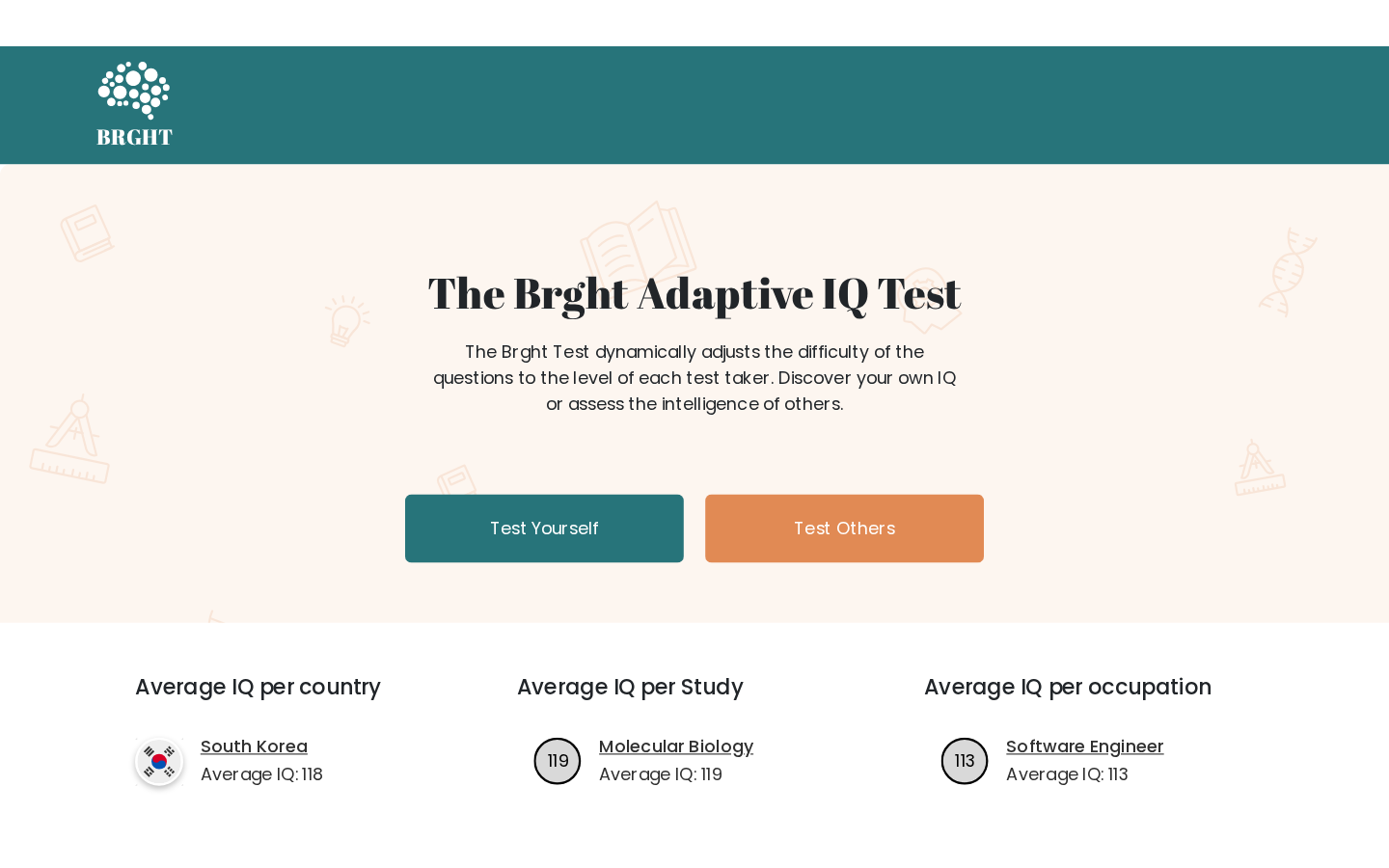 scroll, scrollTop: 0, scrollLeft: 0, axis: both 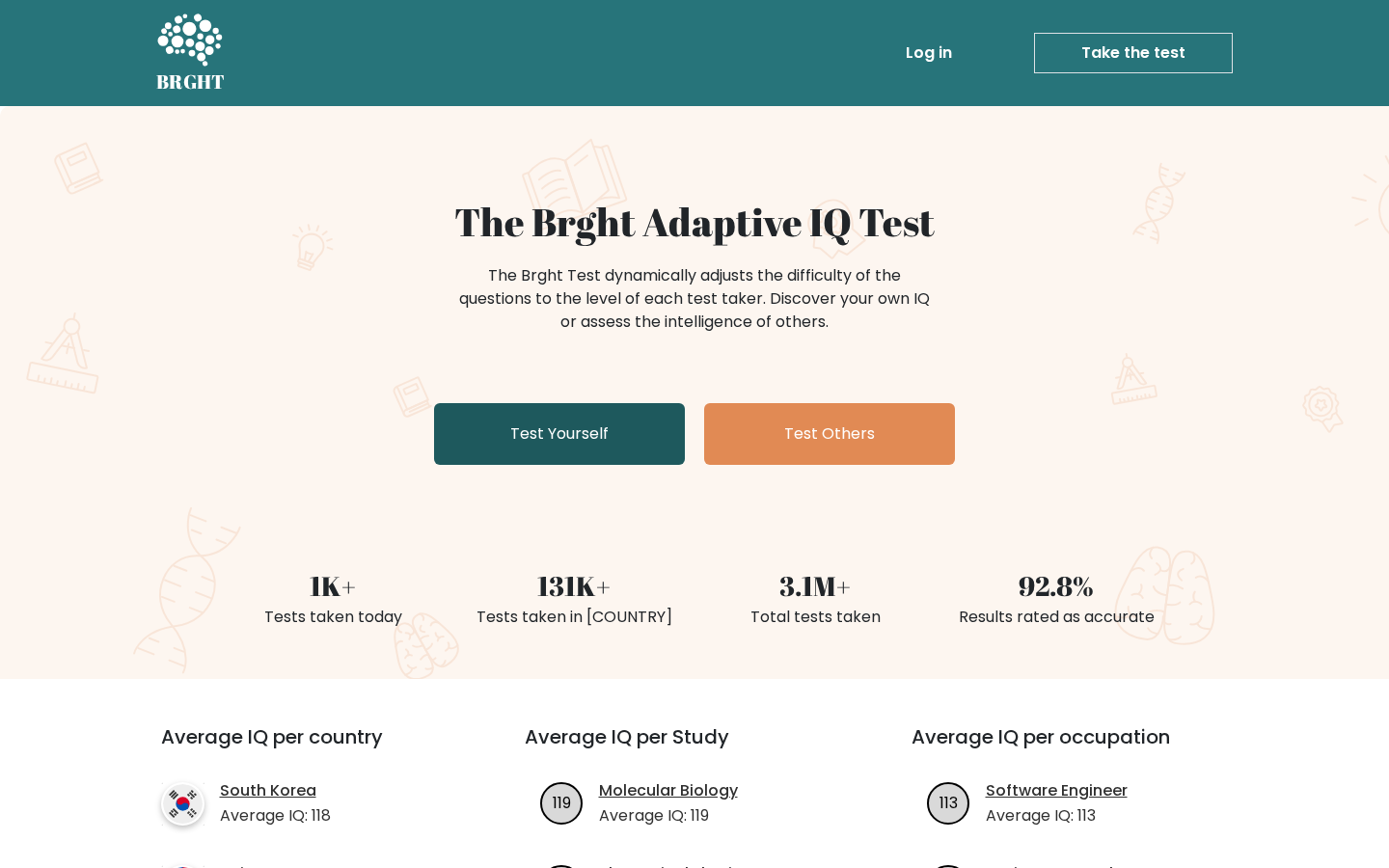 drag, startPoint x: 0, startPoint y: 0, endPoint x: 607, endPoint y: 446, distance: 753.23635 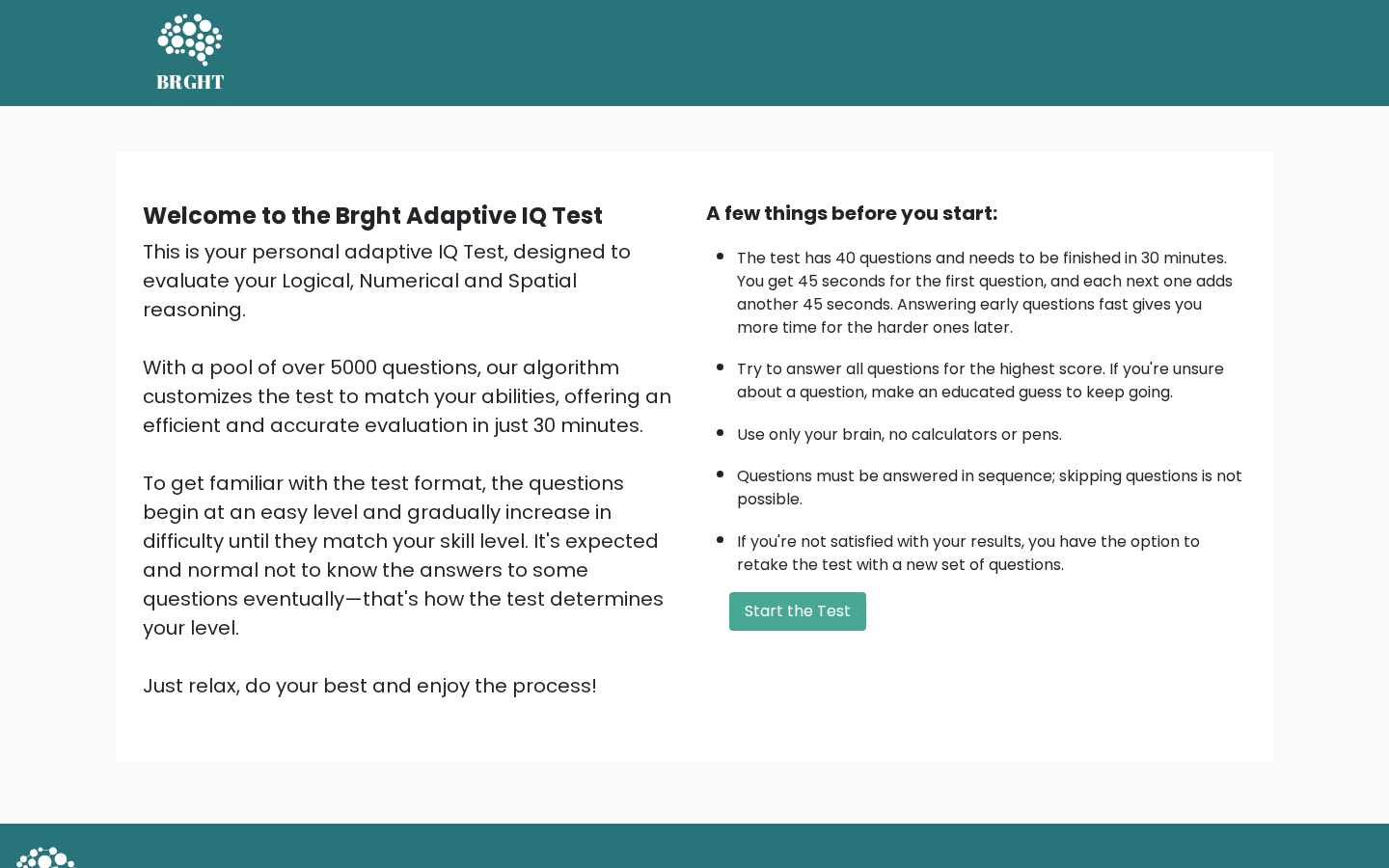 scroll, scrollTop: 0, scrollLeft: 0, axis: both 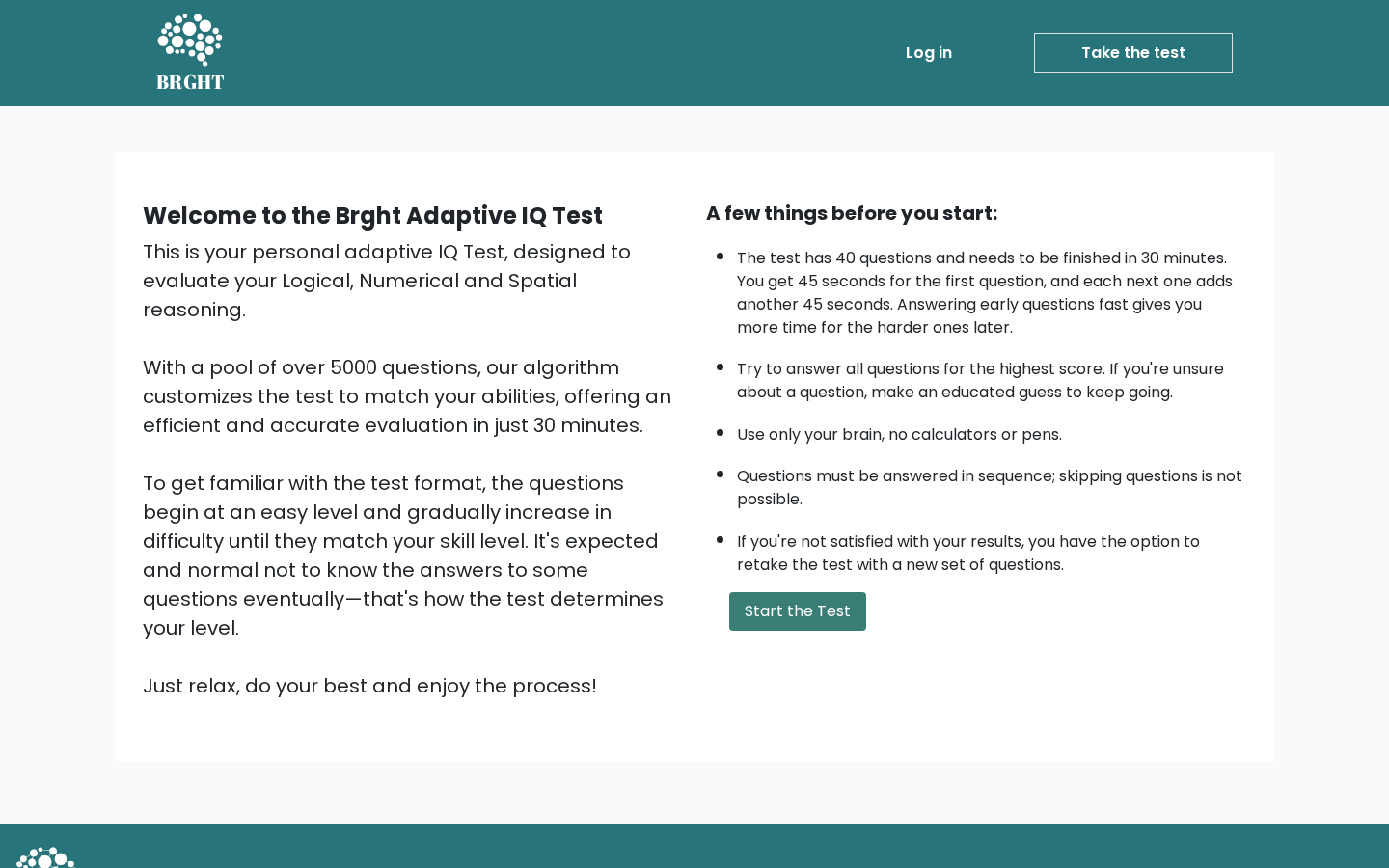 click on "Start the Test" at bounding box center [798, 611] 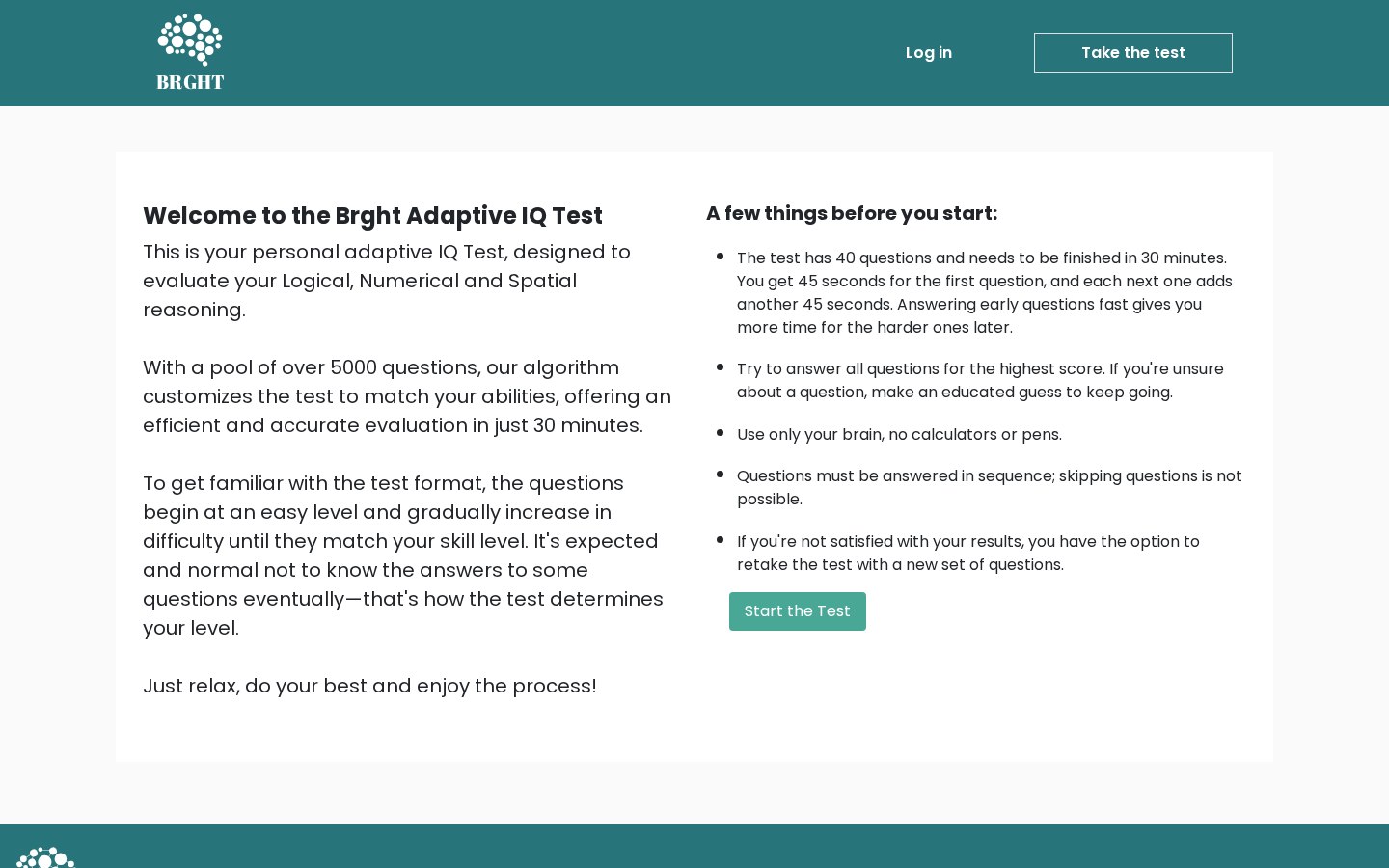 click on "A few things before you start:
The test has 40 questions and needs to be finished in 30 minutes. You get 45 seconds for the first question, and each next one adds another 45 seconds. Answering early questions fast gives you more time for the harder ones later.
Try to answer all questions for the highest score. If you're unsure about a question, make an educated guess to keep going.
Use only your brain, no calculators or pens.
Questions must be answered in sequence; skipping questions is not possible.
If you're not satisfied with your results, you have the option to retake the test with a new set of questions.
Start the Test" at bounding box center [976, 449] 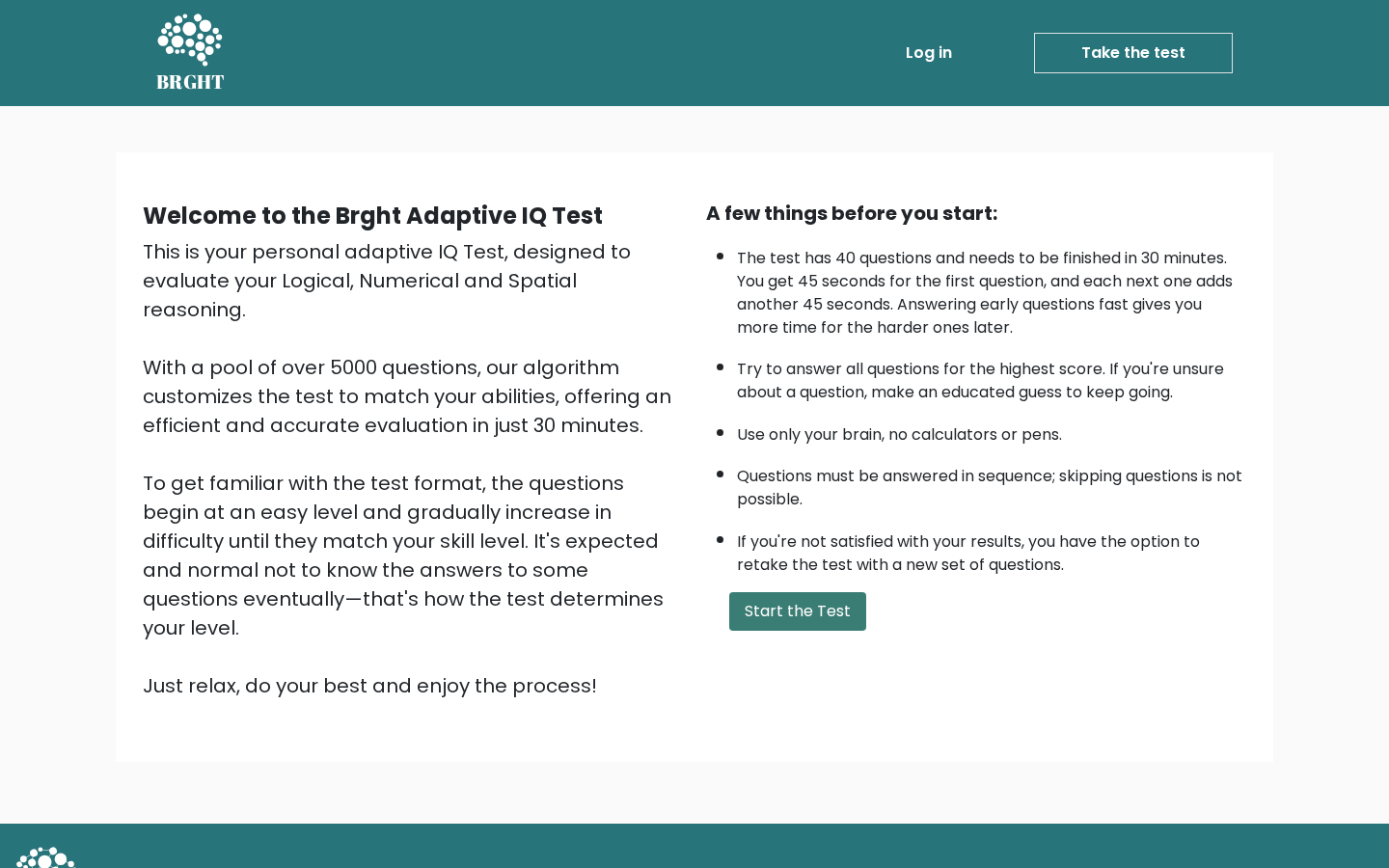 click on "Start the Test" at bounding box center (798, 611) 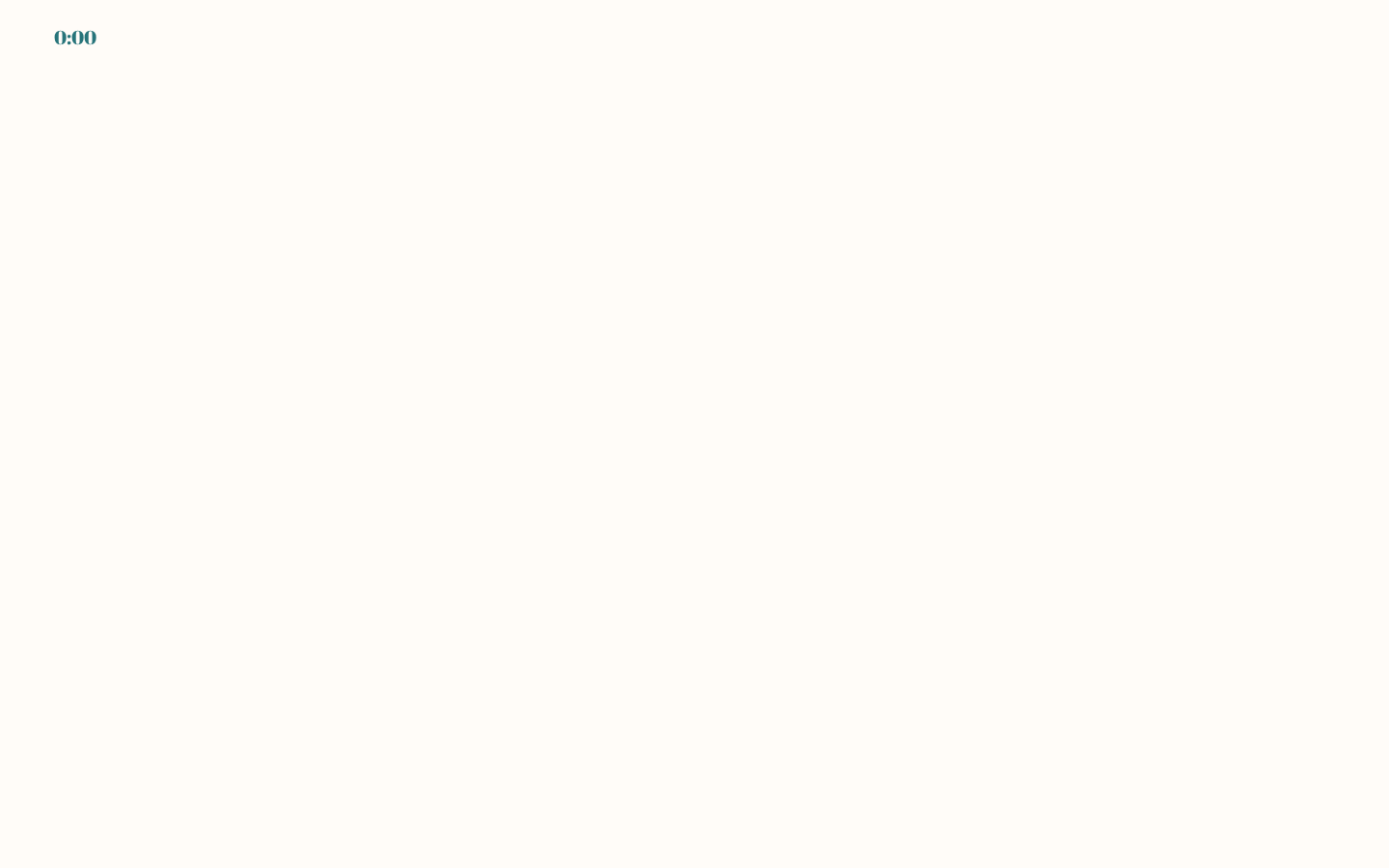 scroll, scrollTop: 0, scrollLeft: 0, axis: both 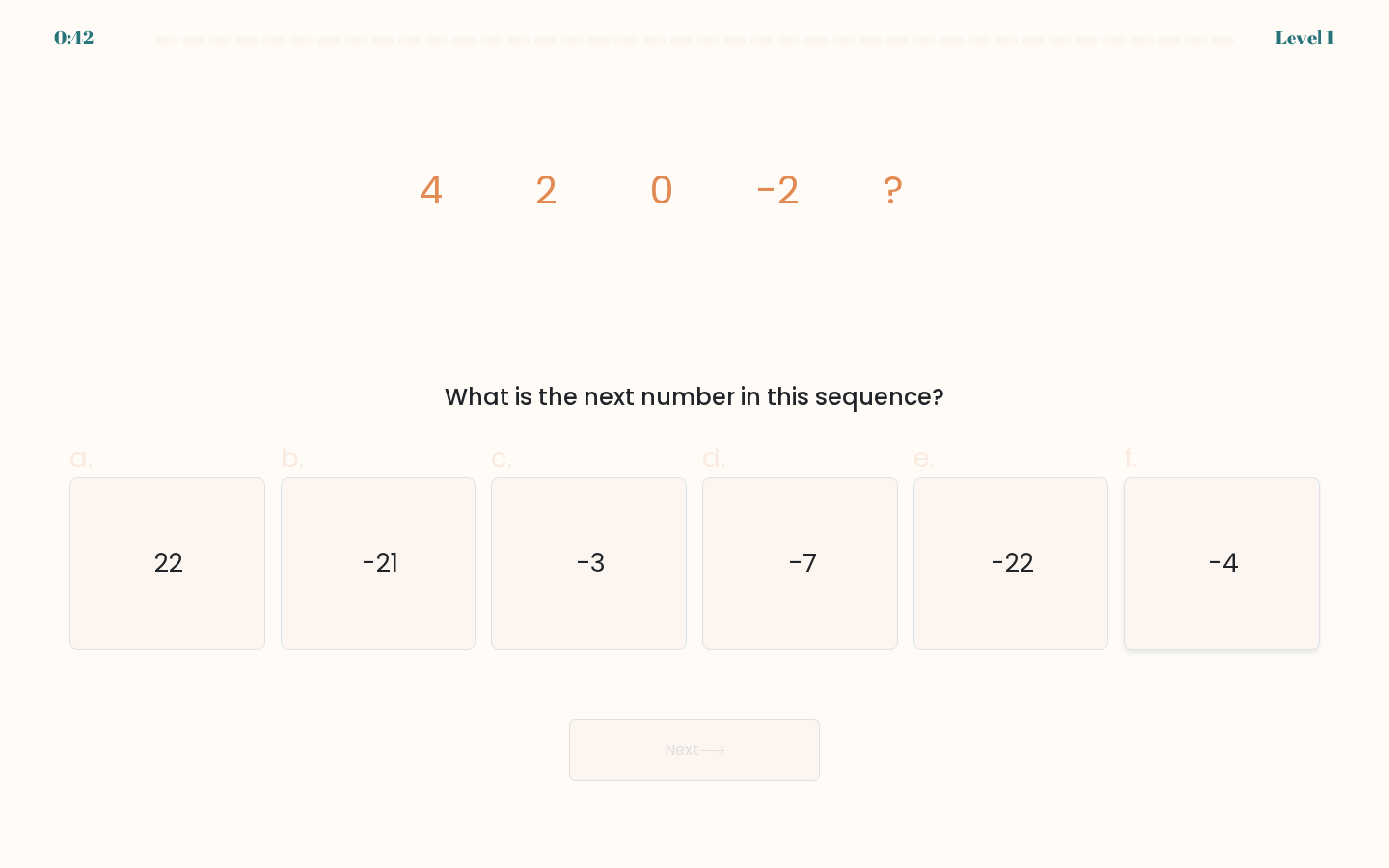 click on "-4" at bounding box center (1223, 563) 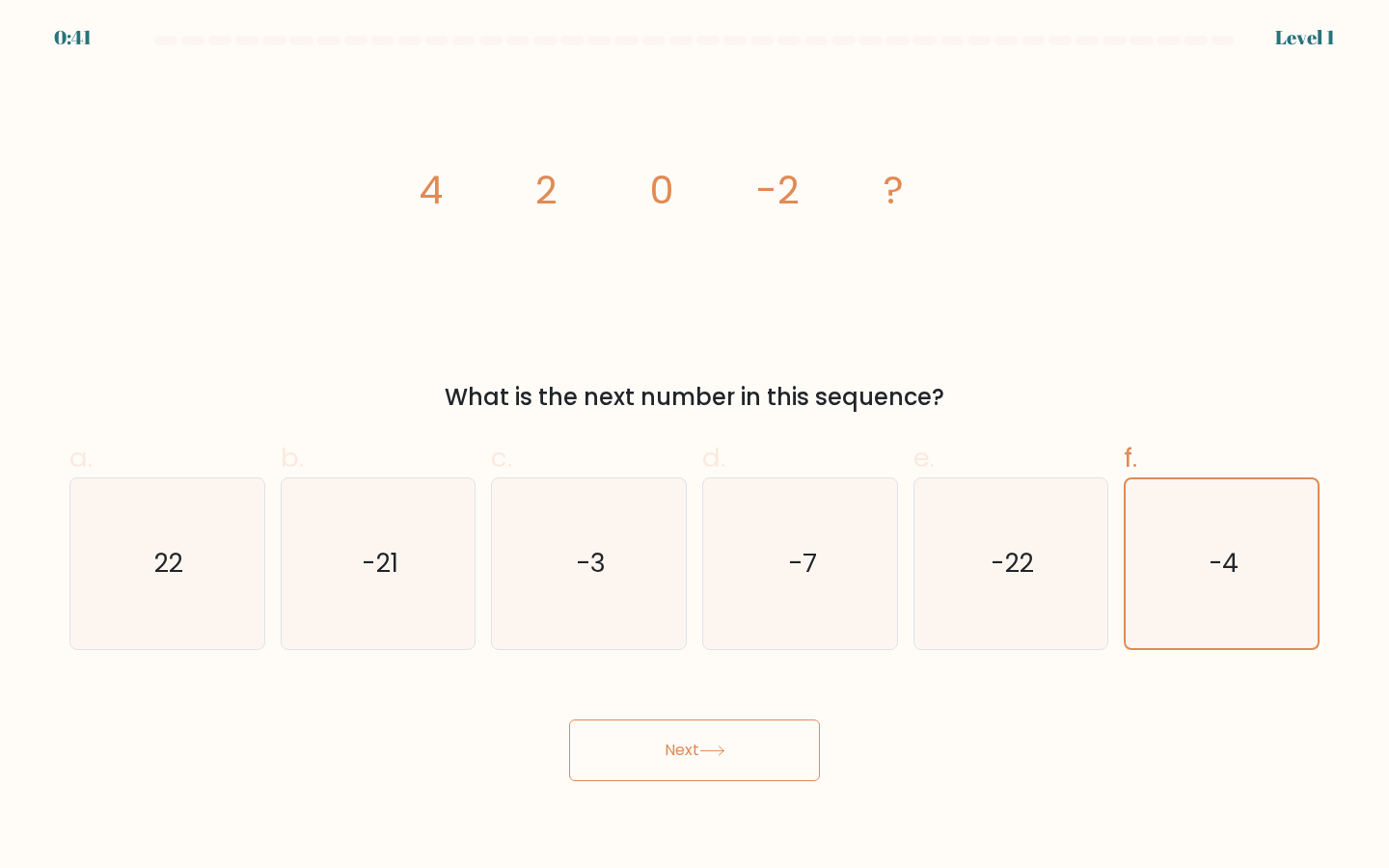 click on "0:41
Level 1" at bounding box center (694, 434) 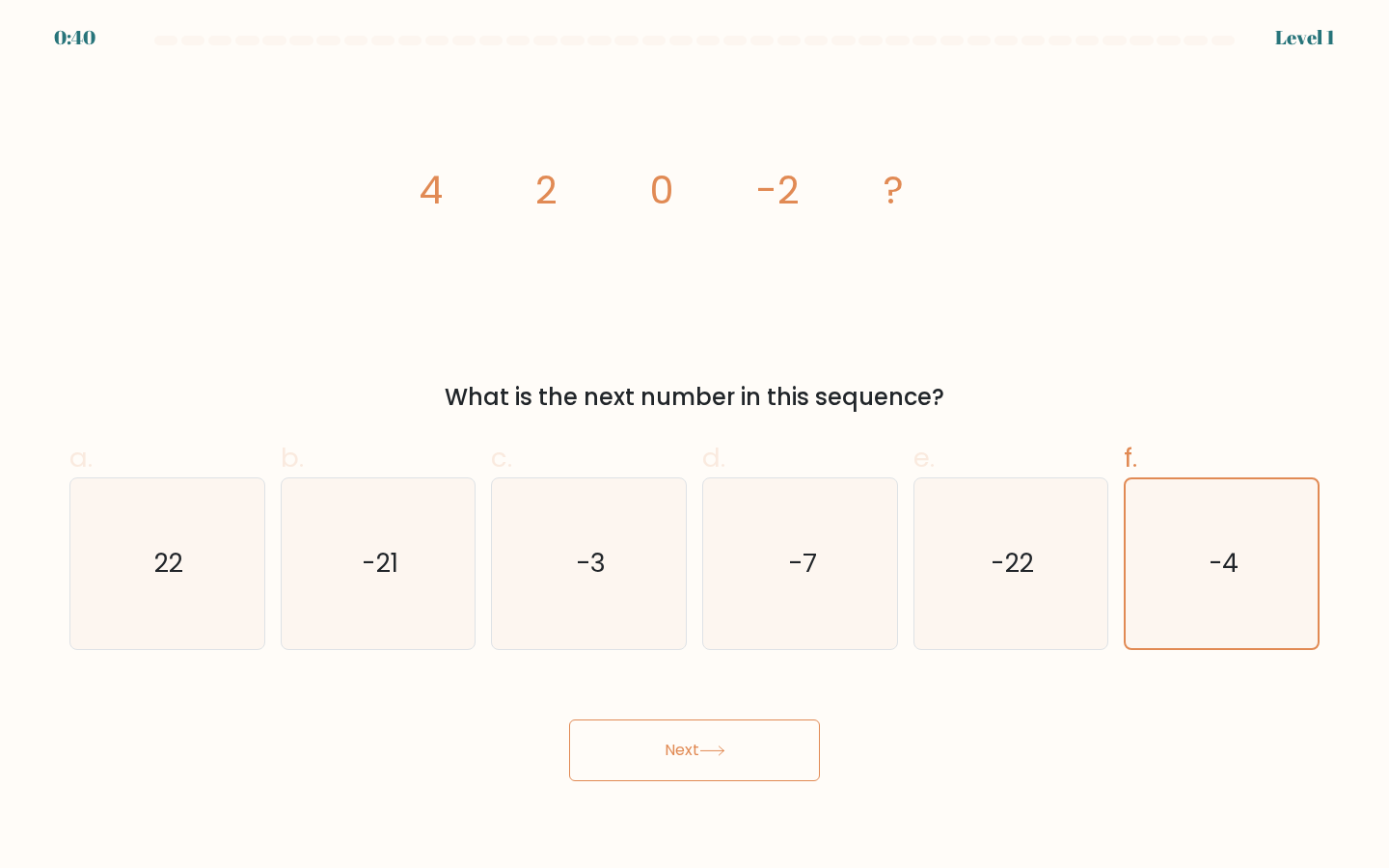 click on "Next" at bounding box center (694, 750) 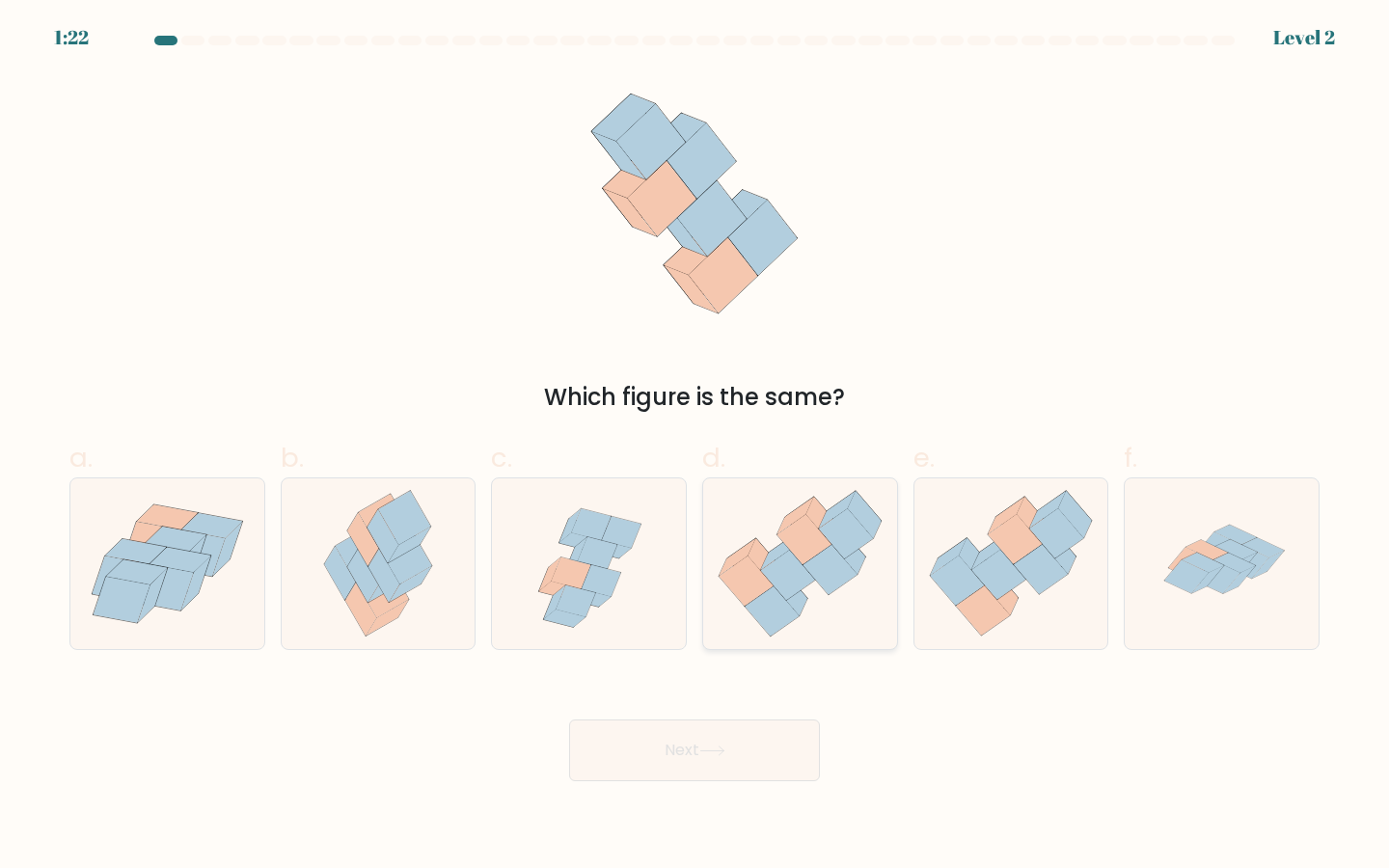 click at bounding box center (790, 592) 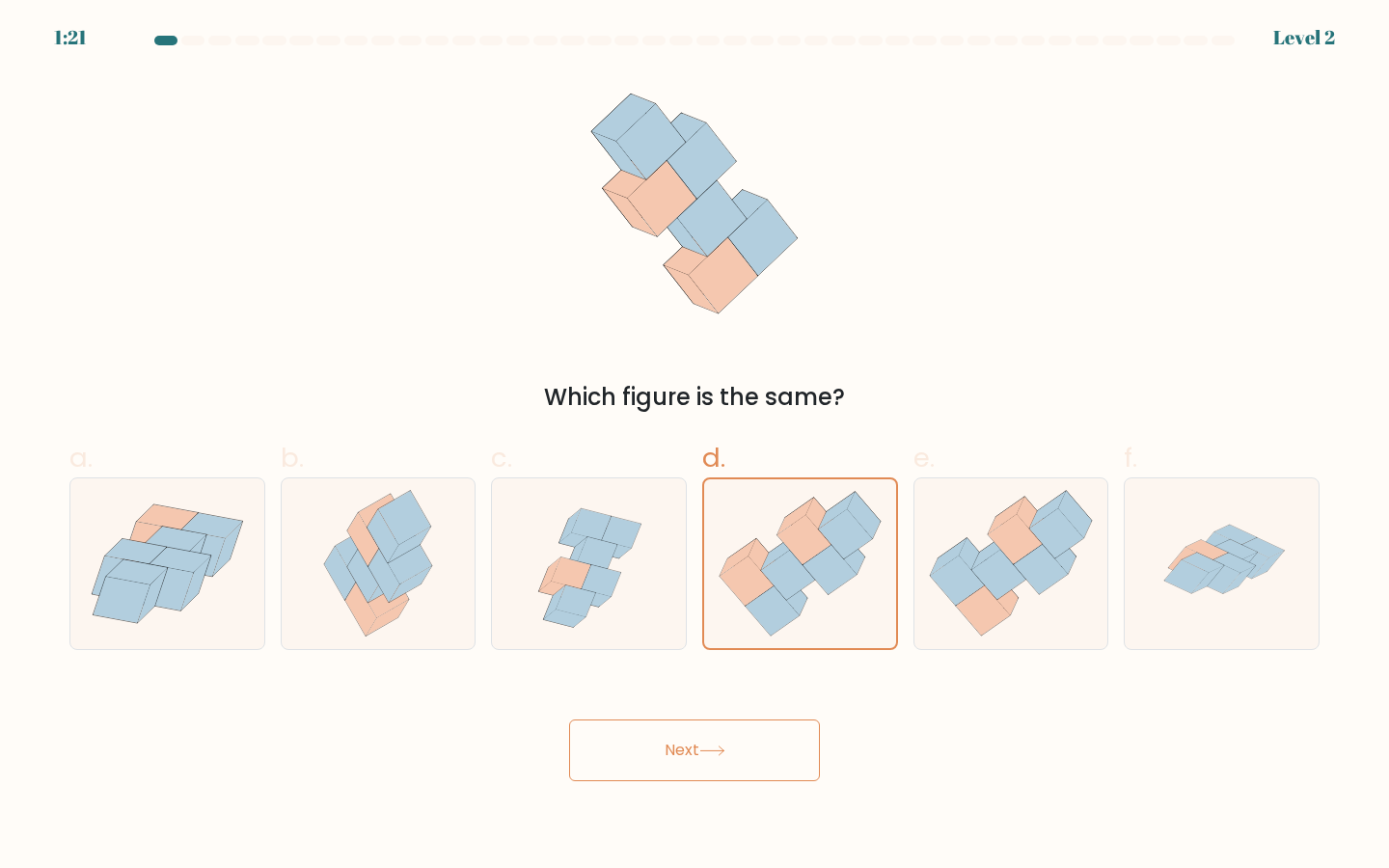 click on "Next" at bounding box center (694, 750) 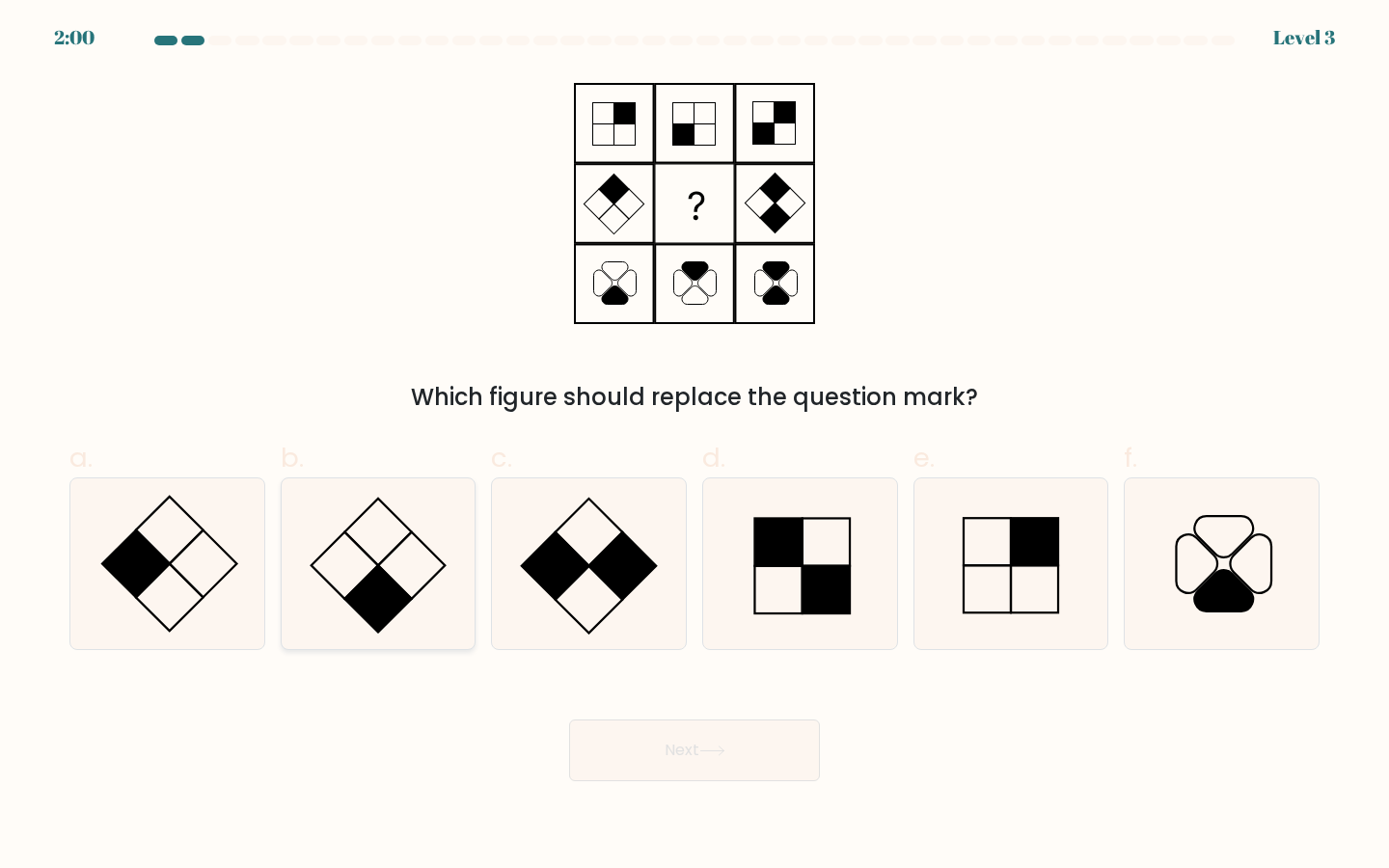 click at bounding box center [377, 599] 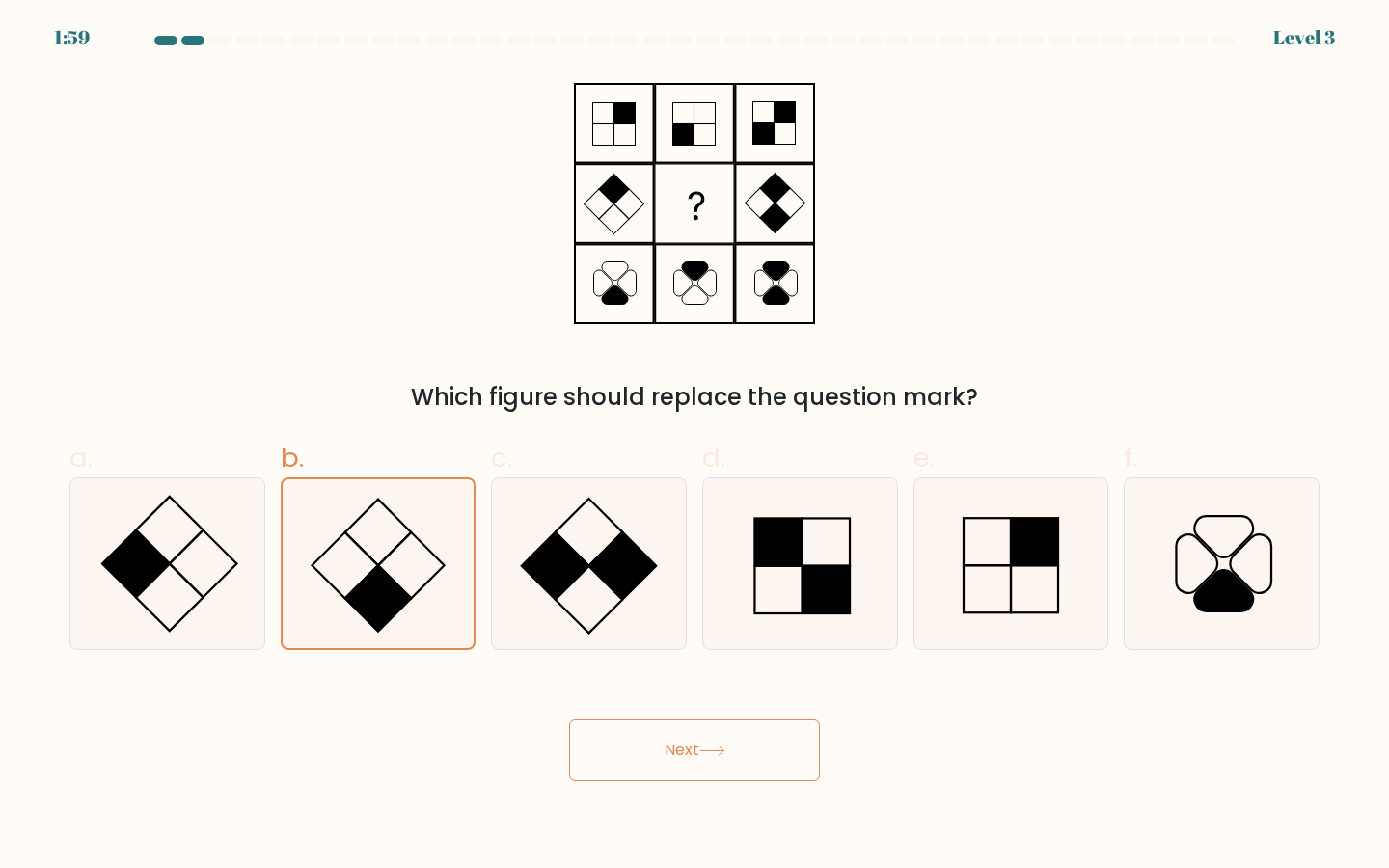 click on "Next" at bounding box center [694, 750] 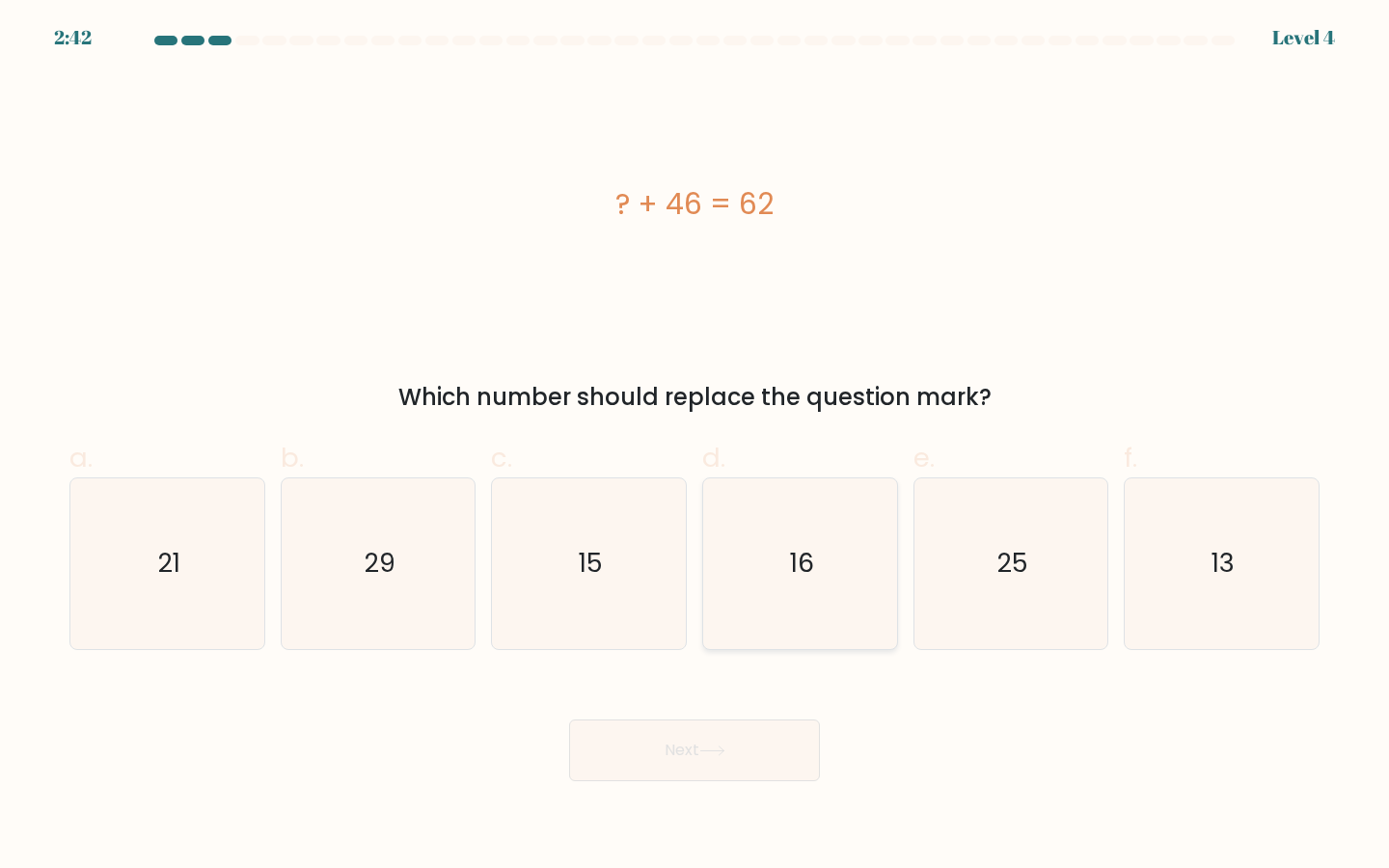 click on "16" at bounding box center [800, 563] 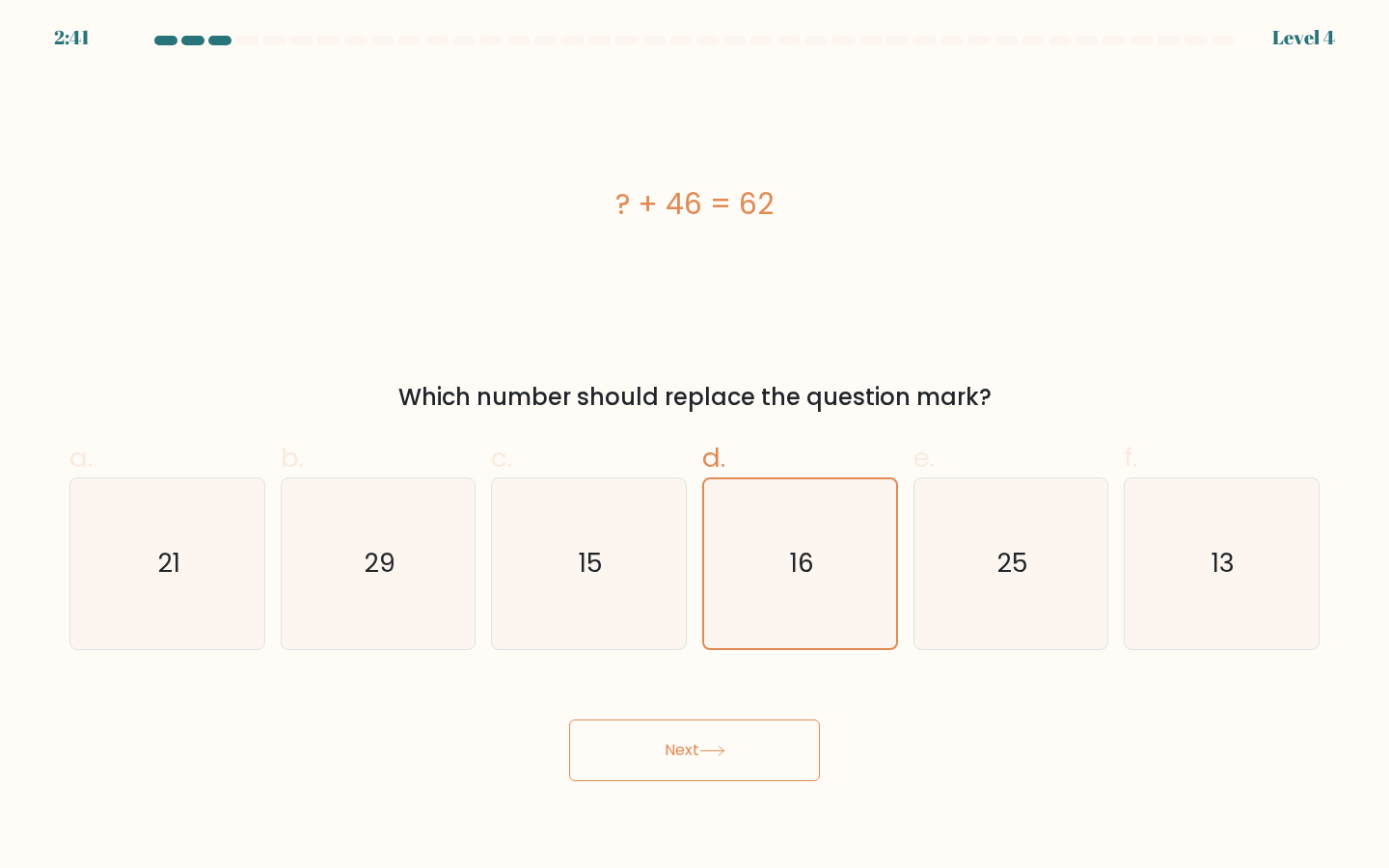 click on "Next" at bounding box center (694, 750) 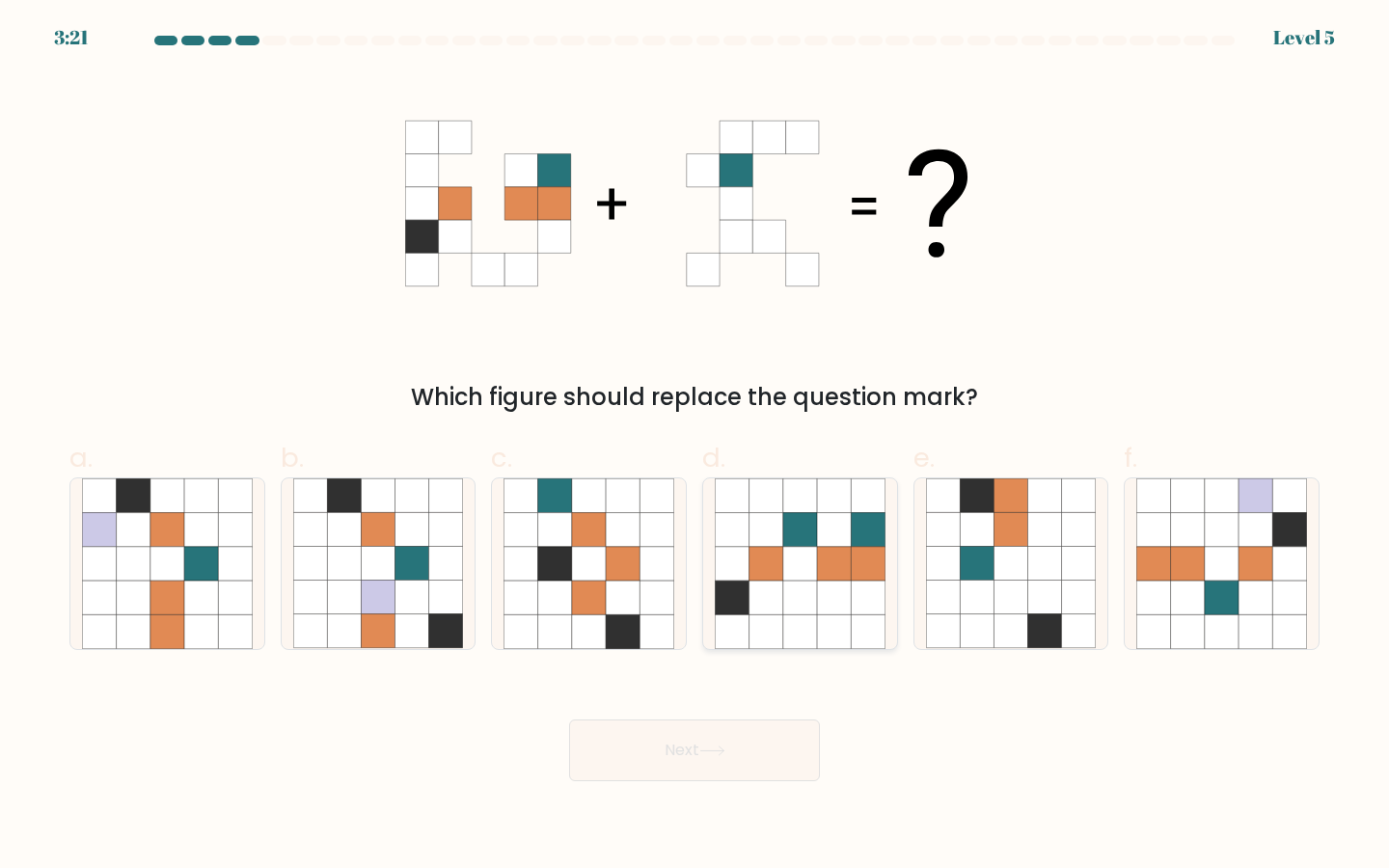 click at bounding box center [800, 597] 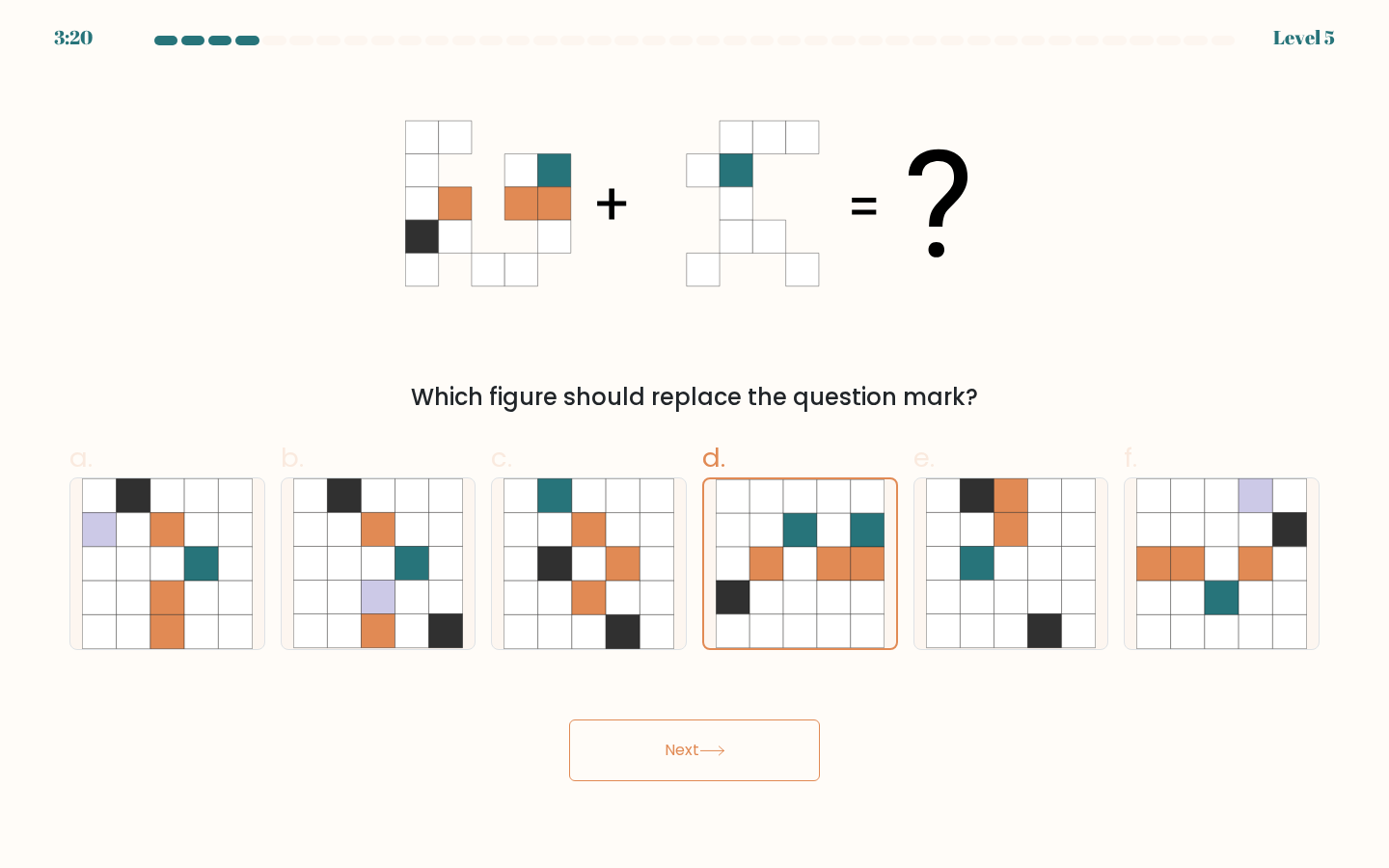 click on "Next" at bounding box center [694, 750] 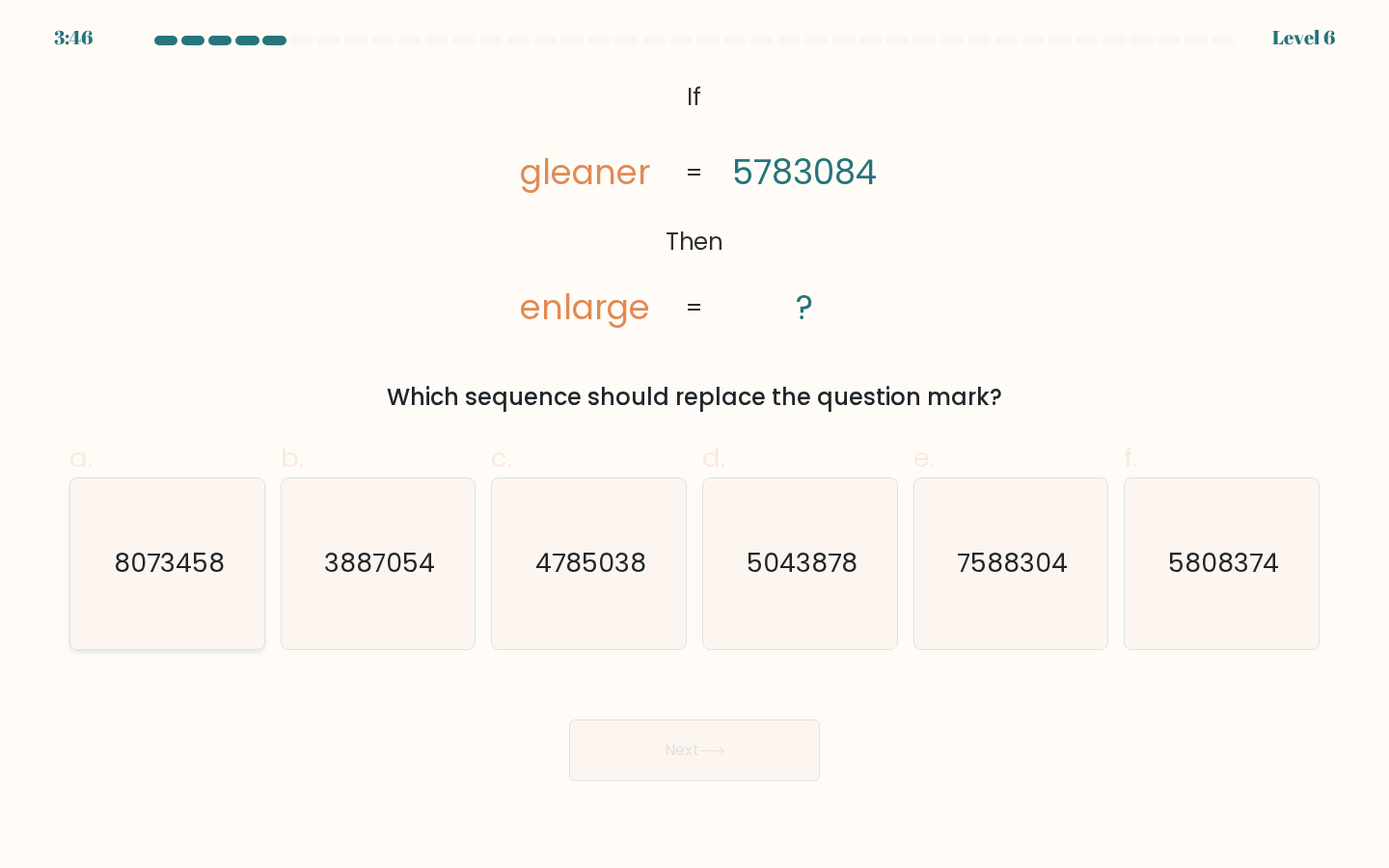 click on "8073458" at bounding box center (167, 563) 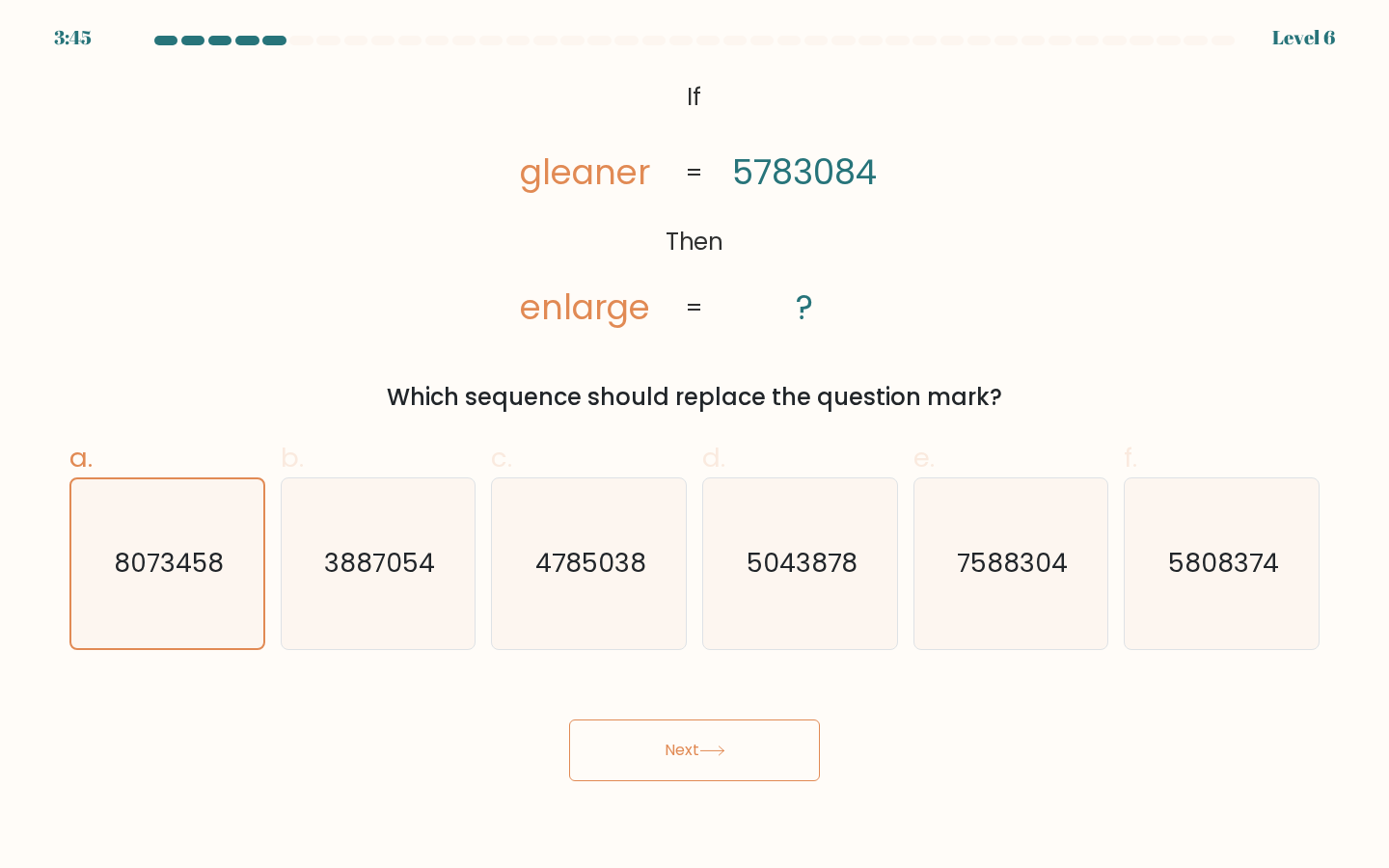click on "Next" at bounding box center (694, 750) 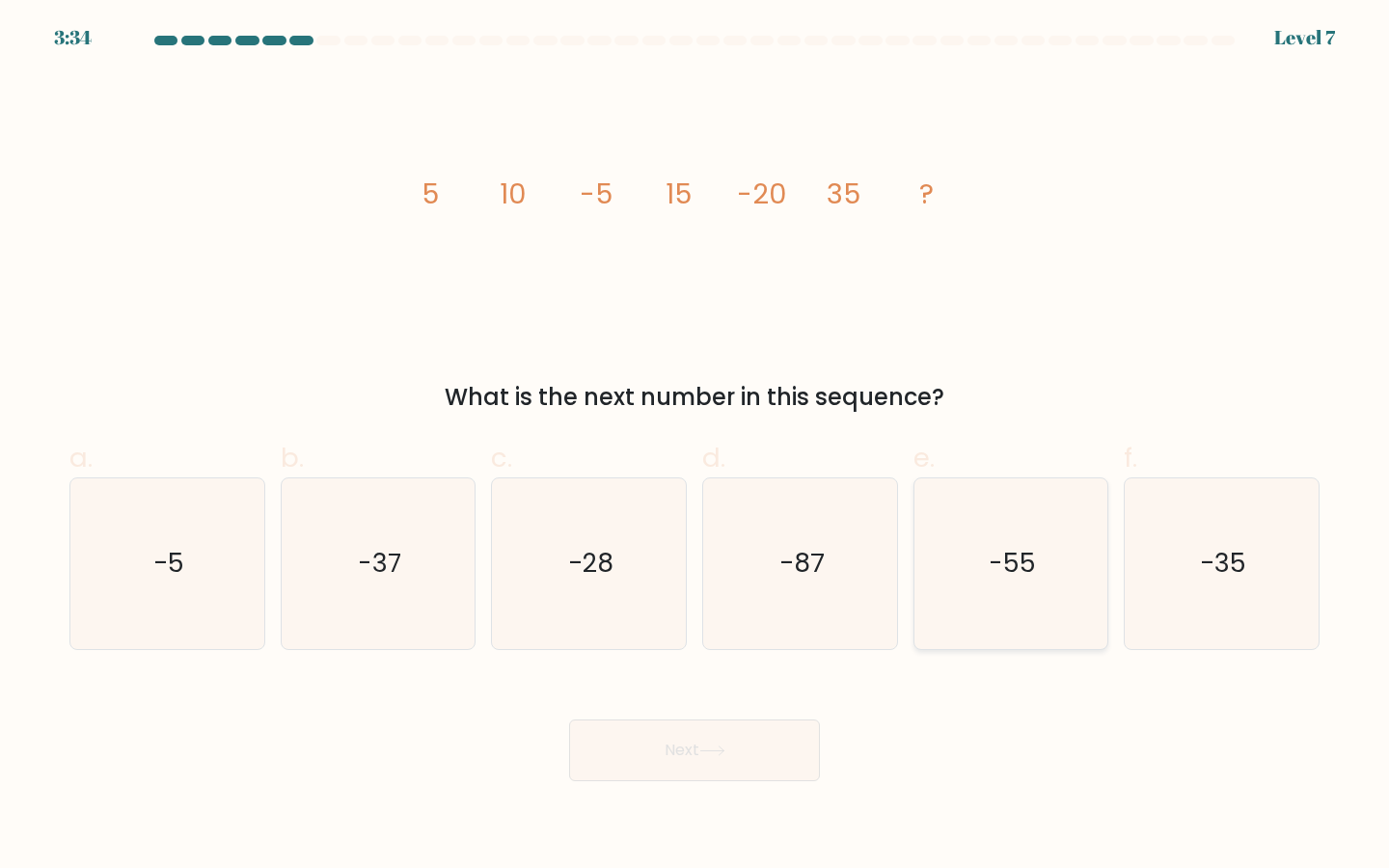 click on "-55" at bounding box center (1011, 563) 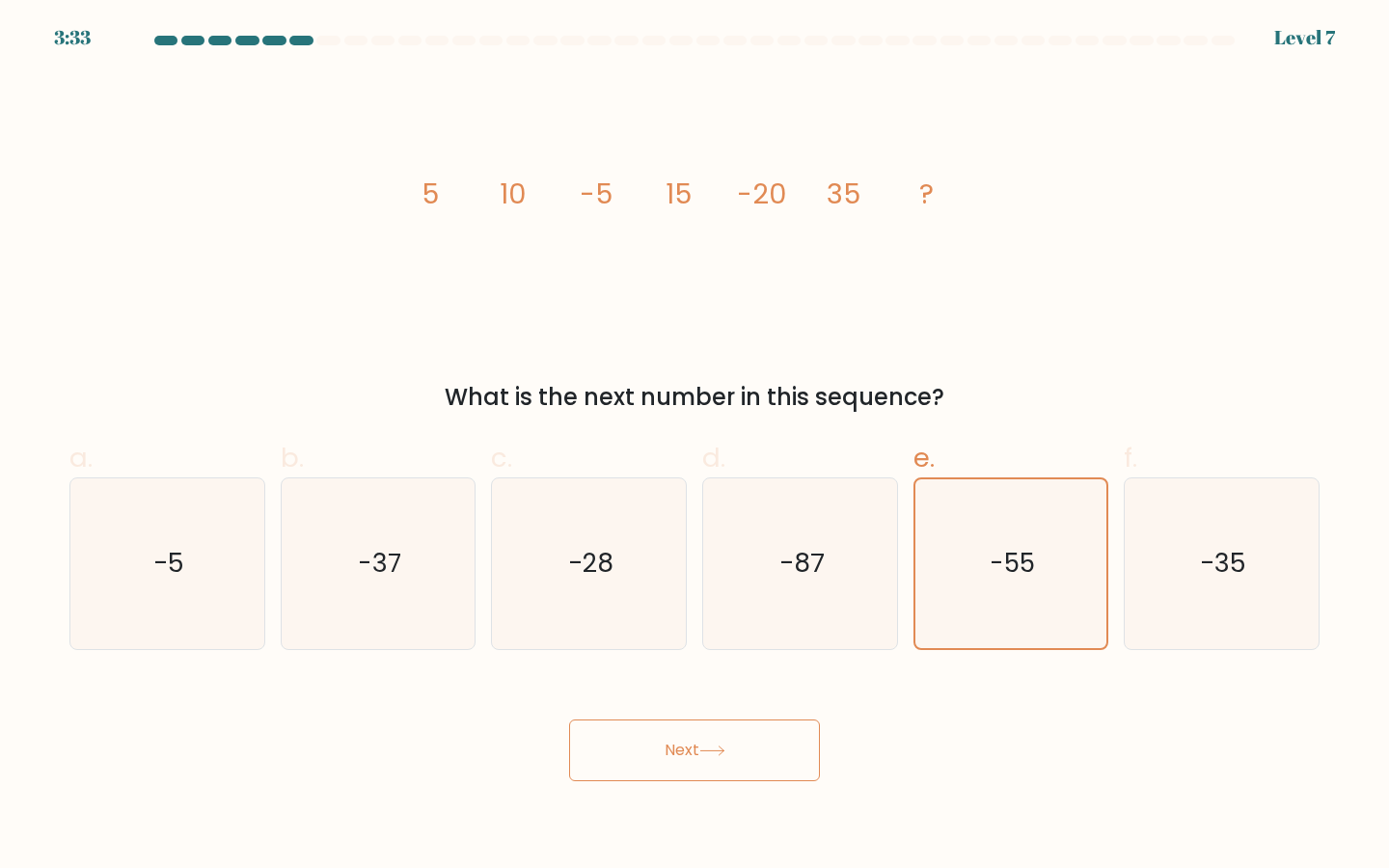 click on "Next" at bounding box center (694, 750) 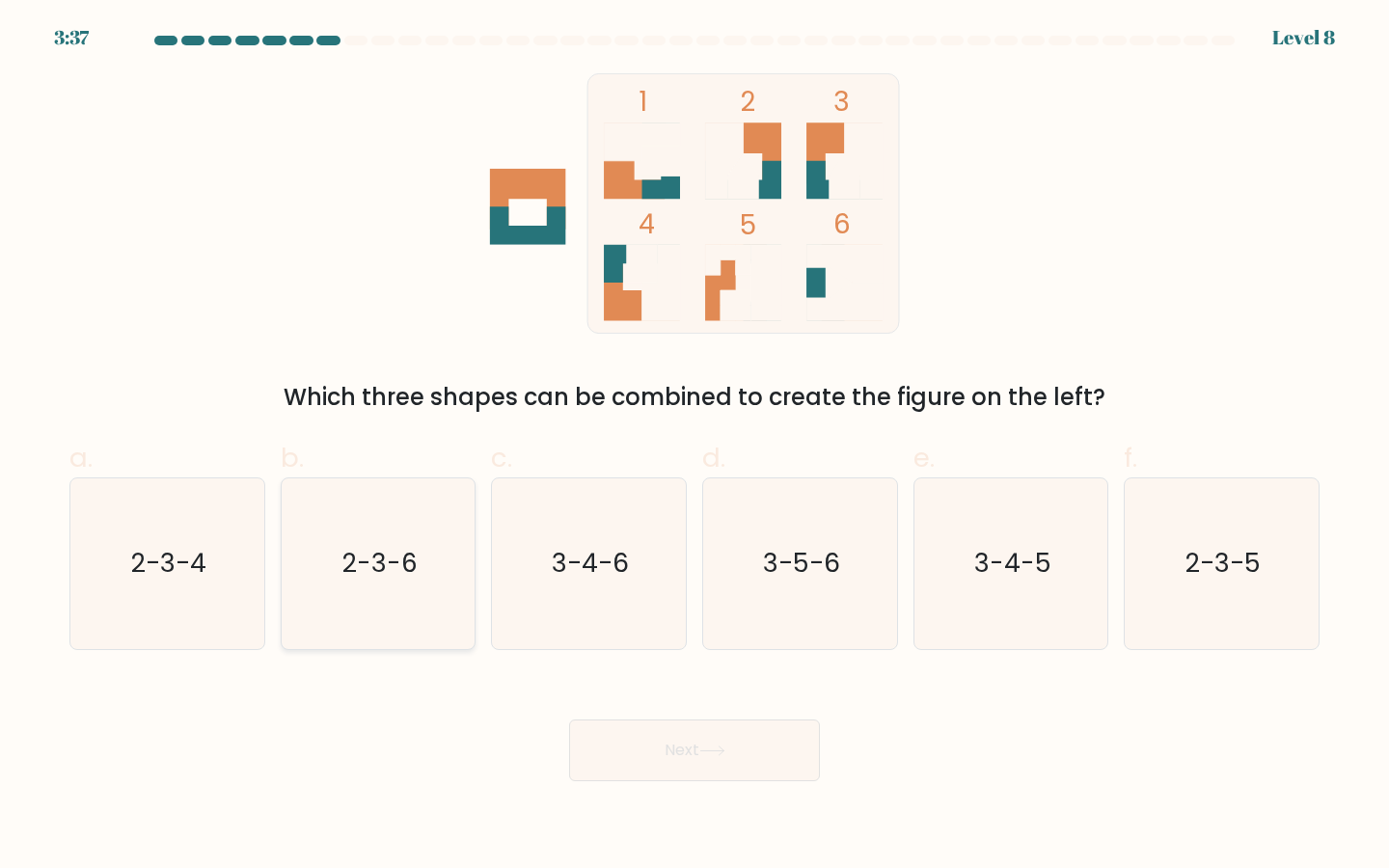 click on "2-3-6" at bounding box center (378, 563) 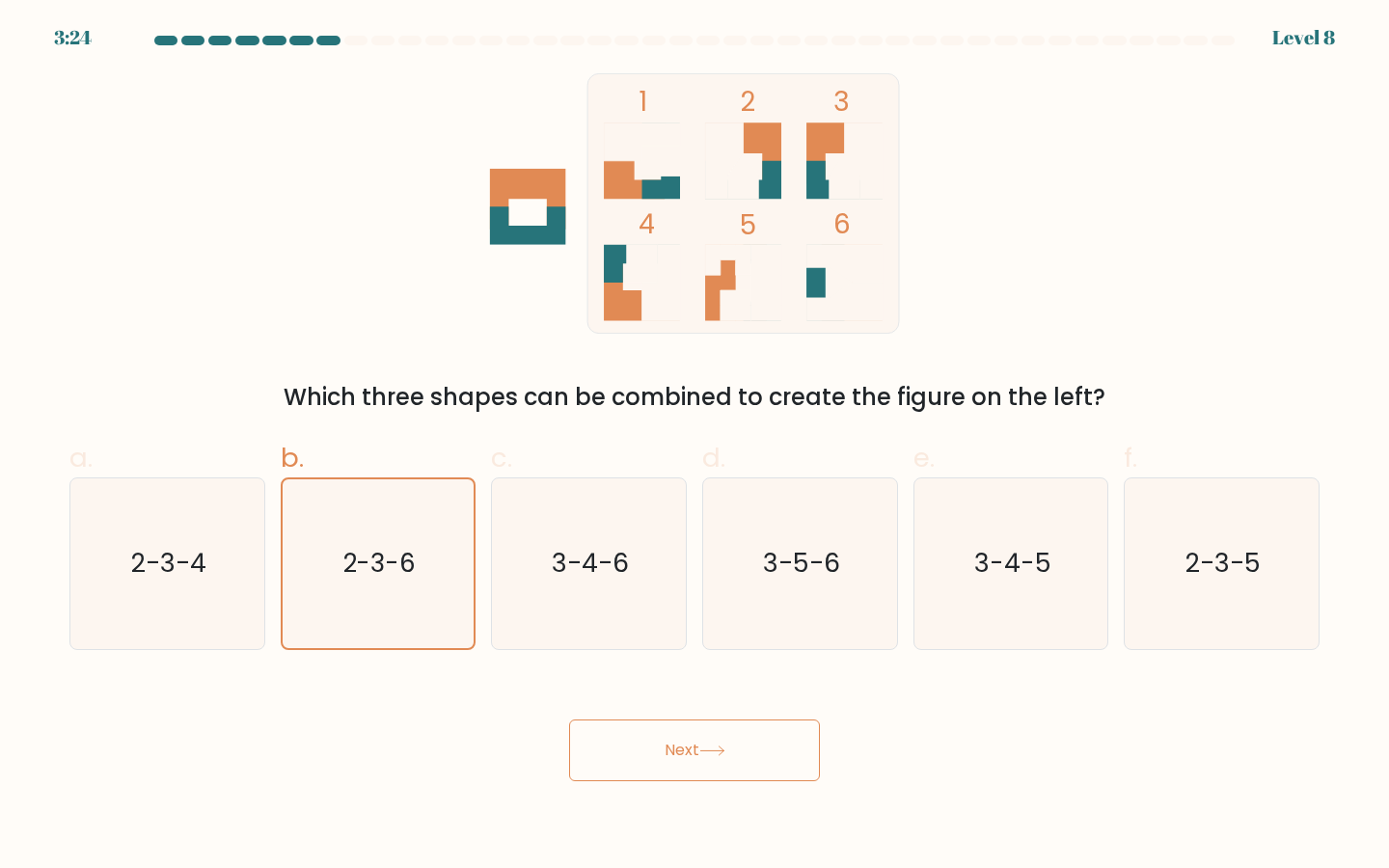 click on "Next" at bounding box center (694, 750) 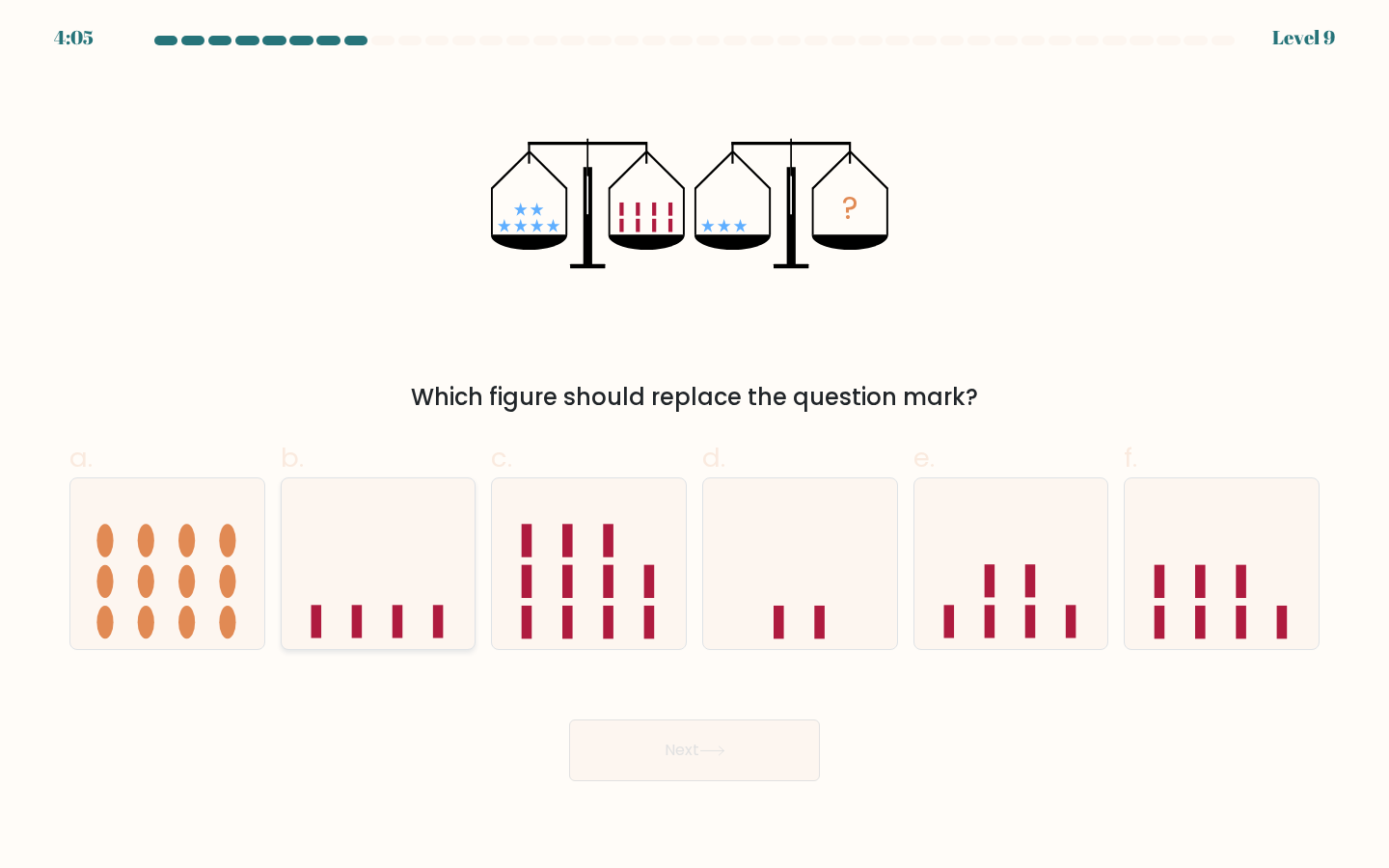 click at bounding box center [357, 622] 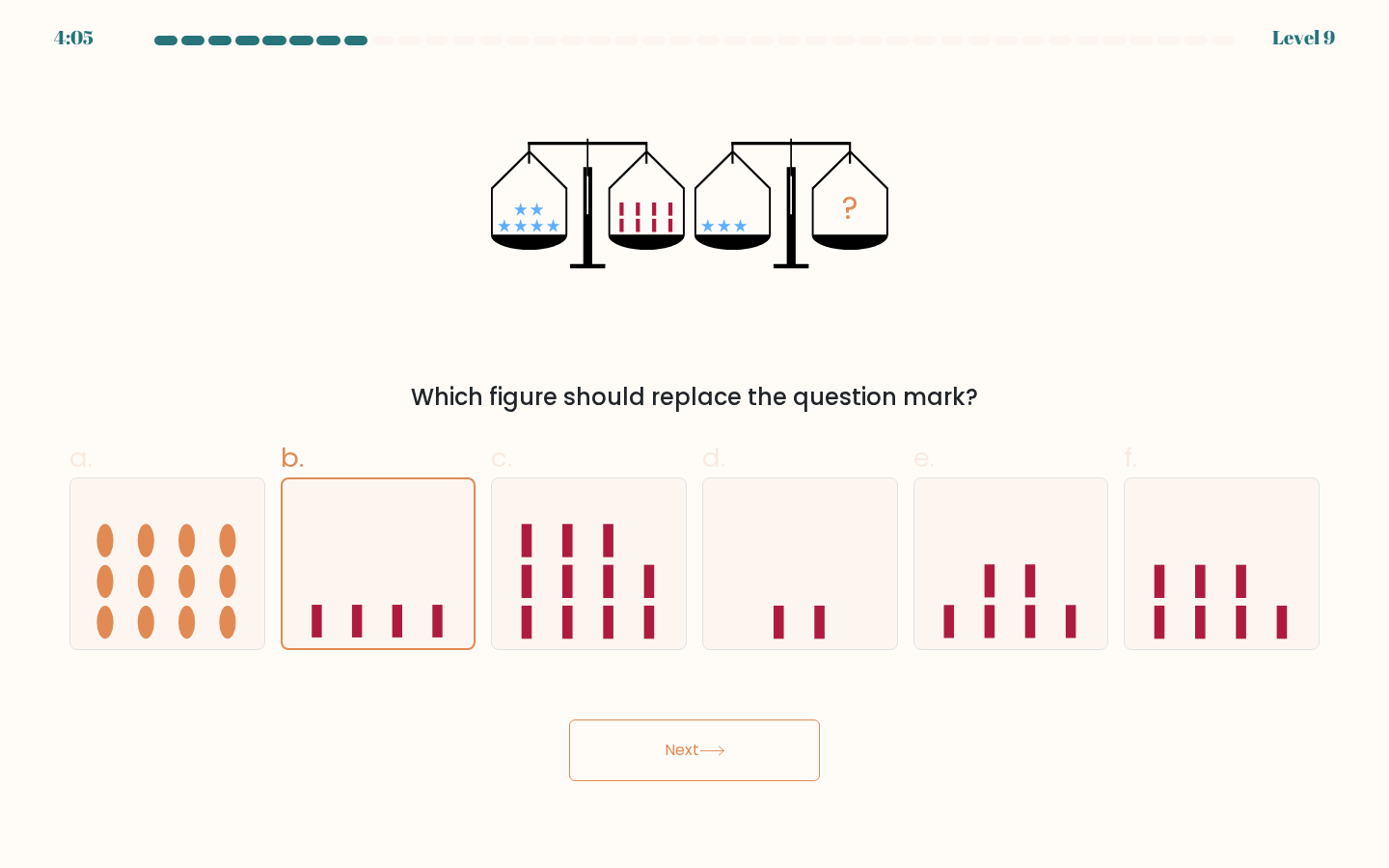 click on "Next" at bounding box center [694, 750] 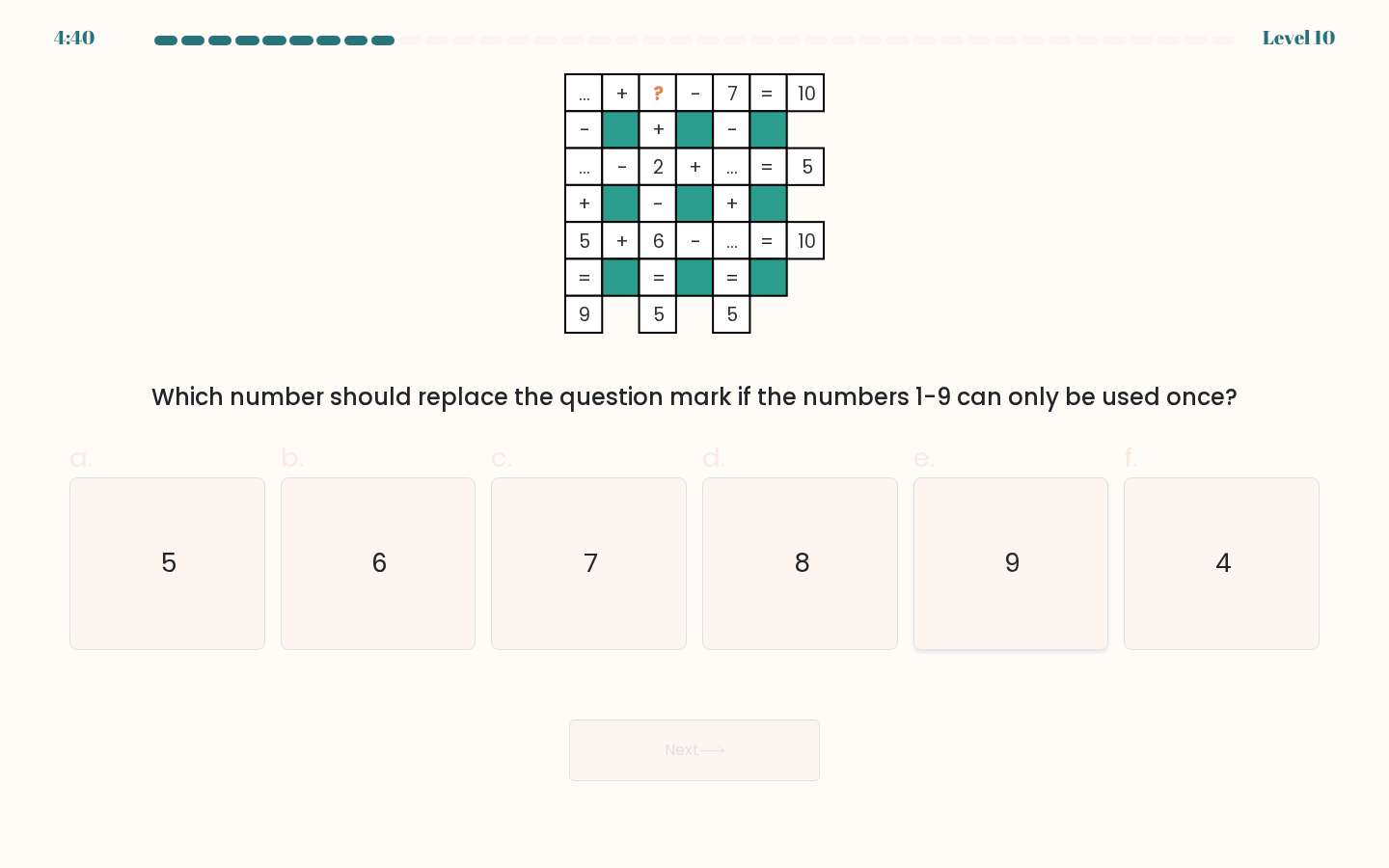 click on "9" at bounding box center [1011, 563] 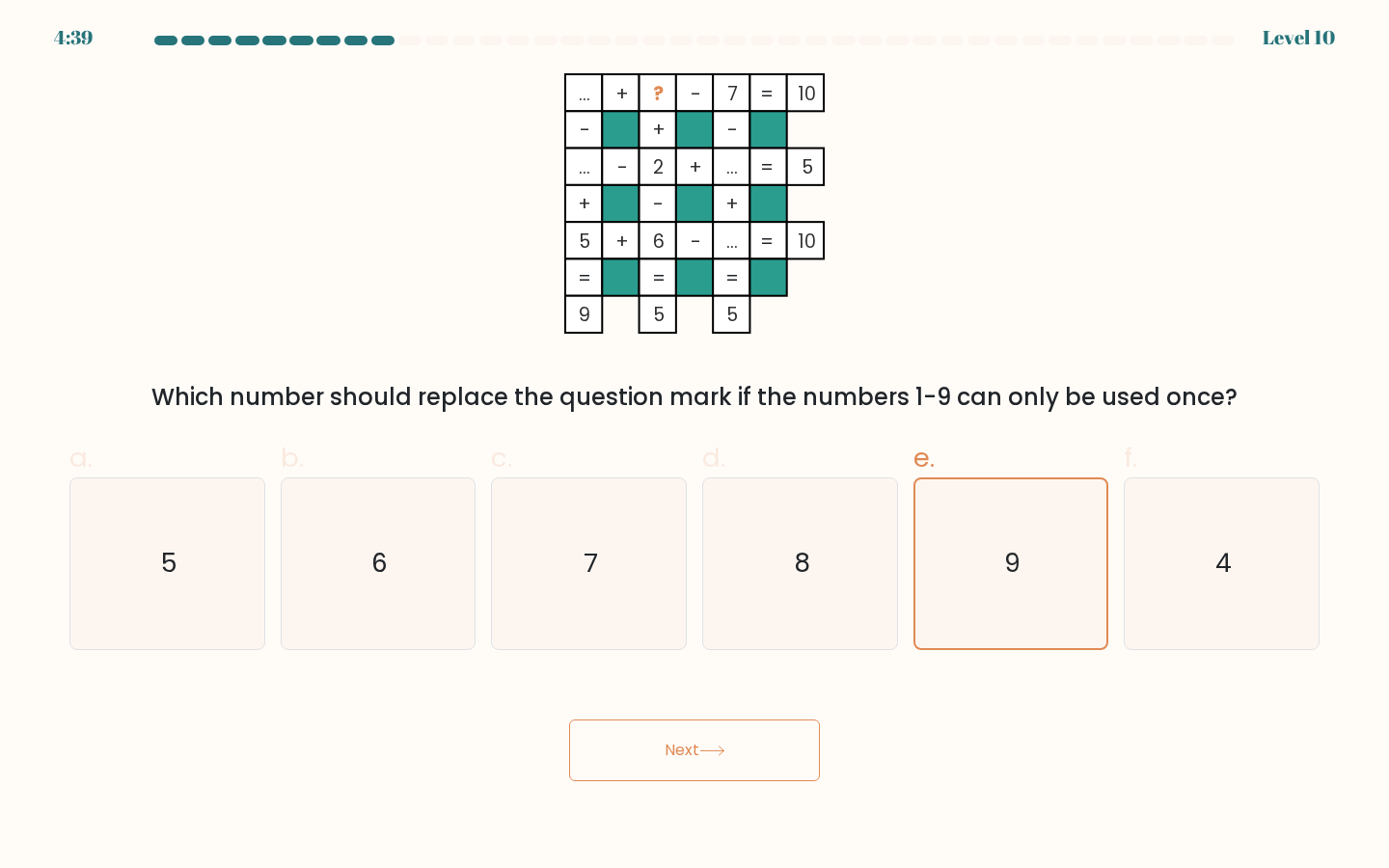 click at bounding box center [712, 750] 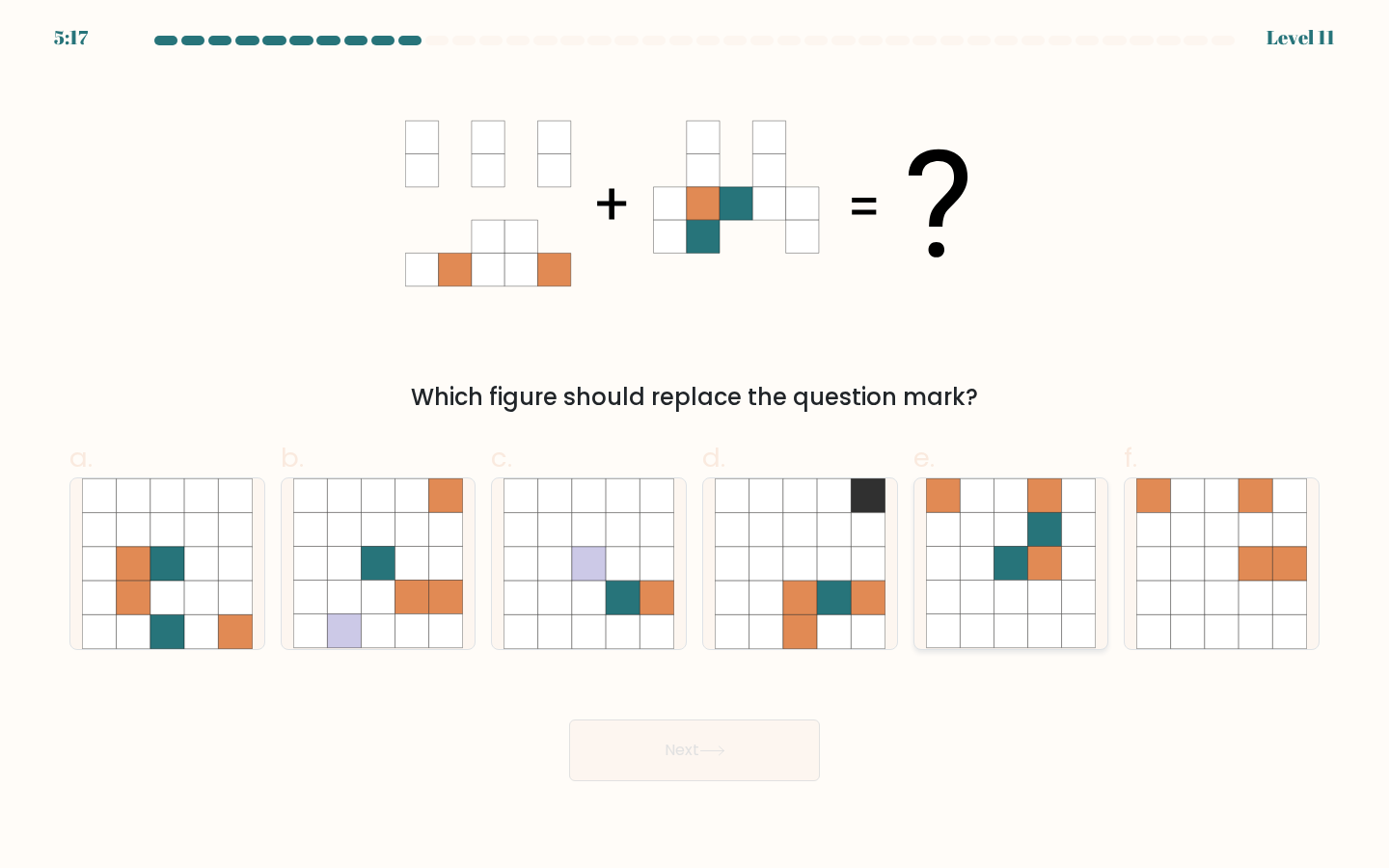 click at bounding box center [1010, 597] 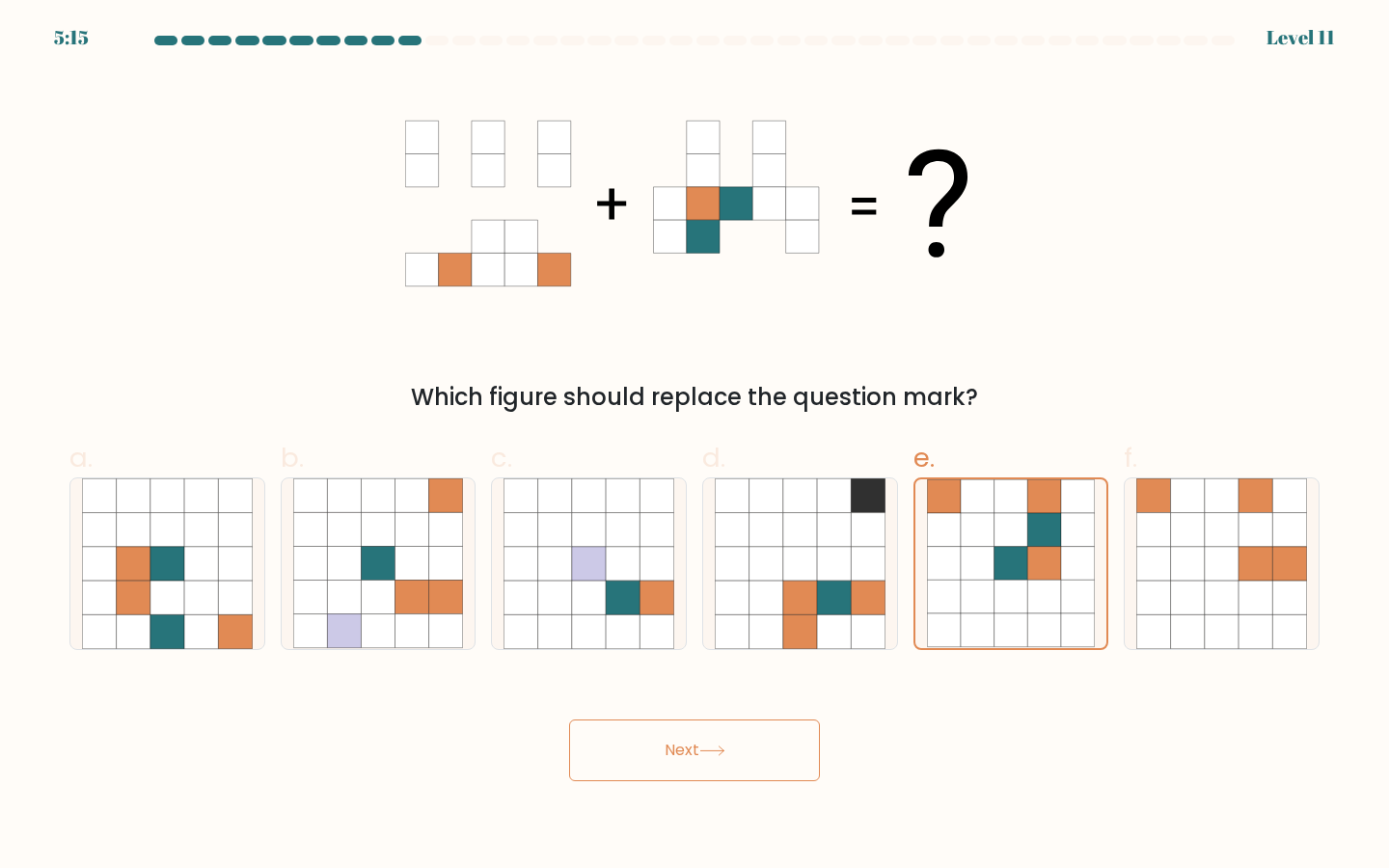 click on "Next" at bounding box center [694, 750] 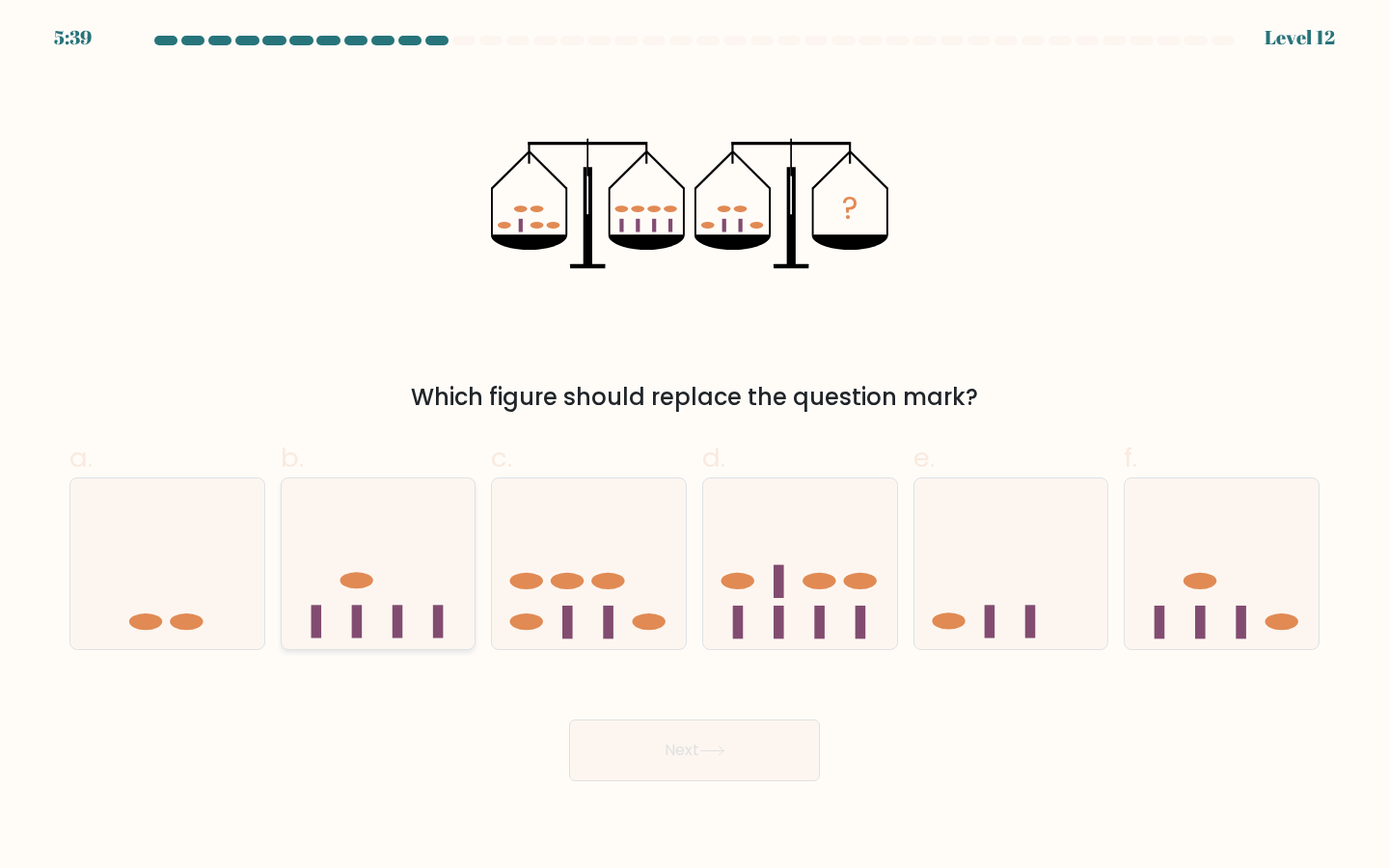 click at bounding box center (378, 563) 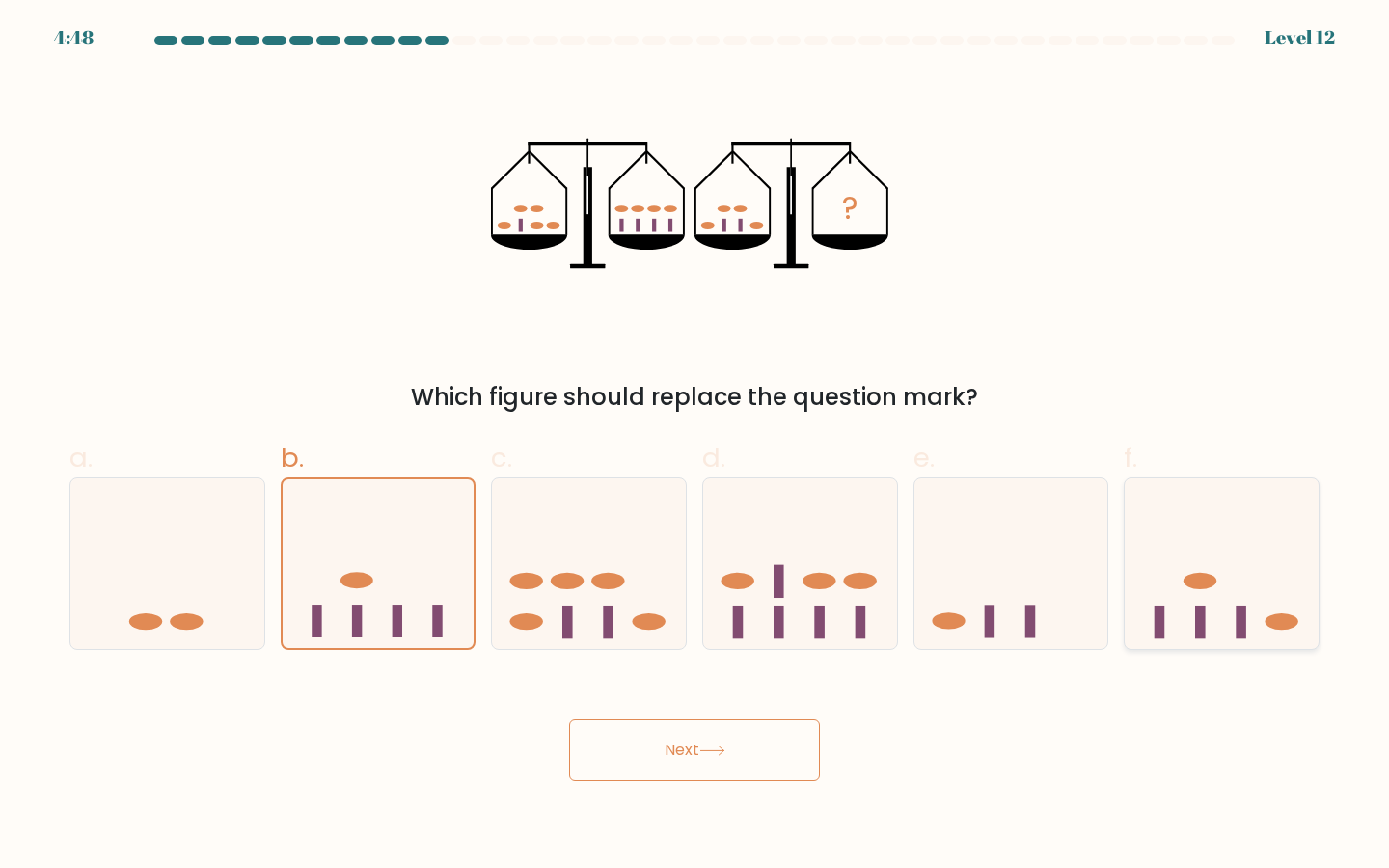 click at bounding box center (1221, 563) 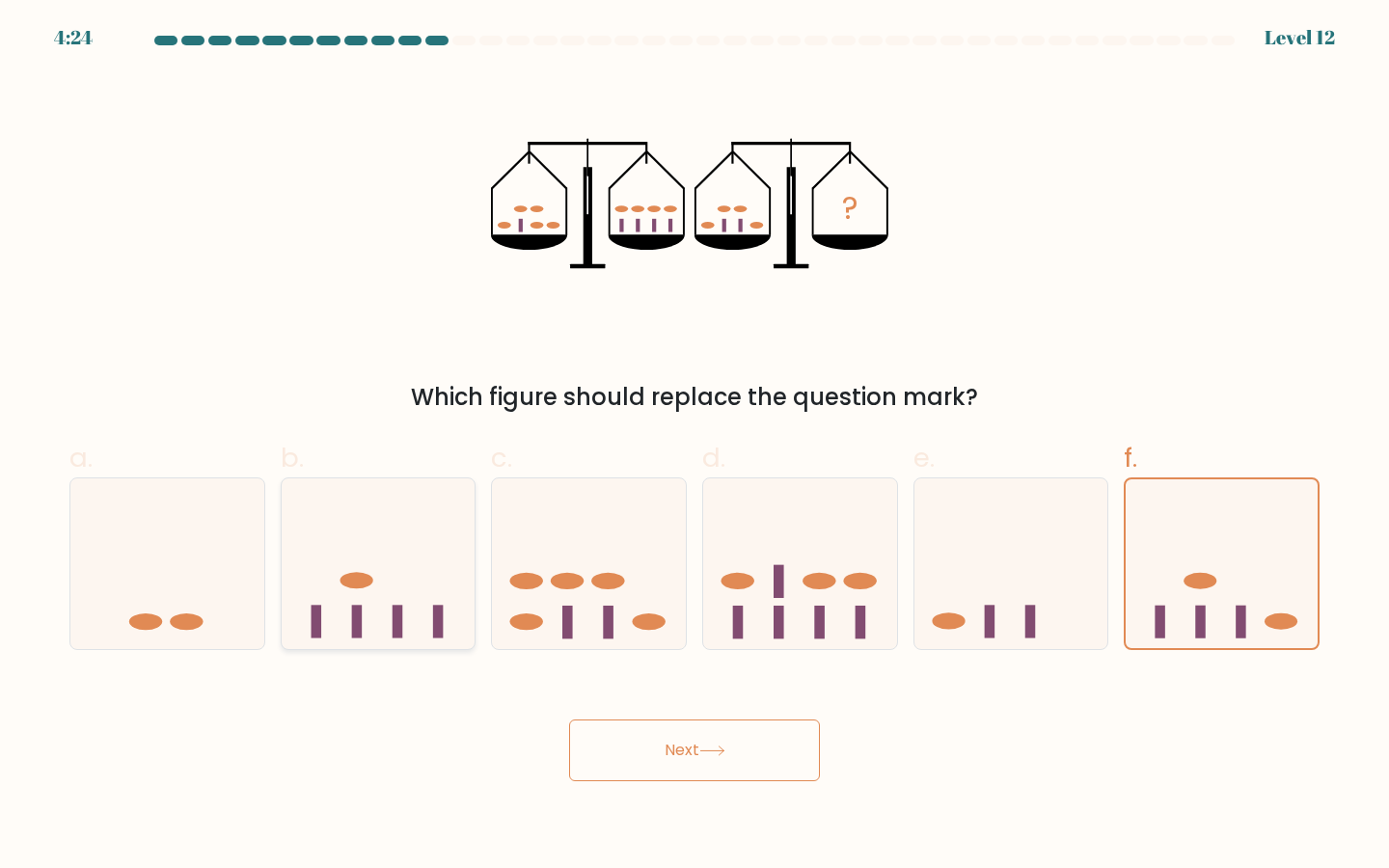 click at bounding box center [378, 563] 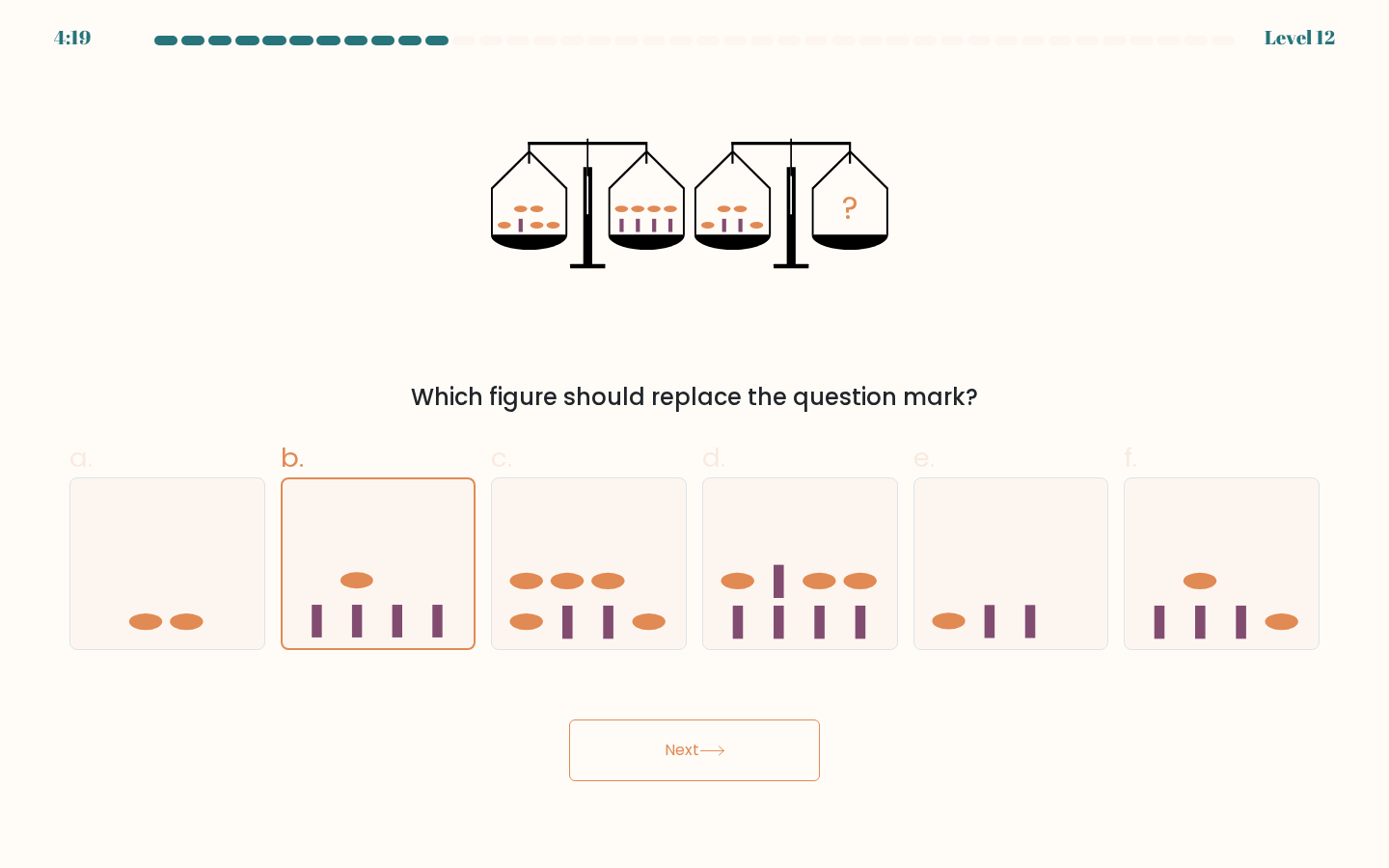 drag, startPoint x: 723, startPoint y: 740, endPoint x: 709, endPoint y: 730, distance: 17.204651 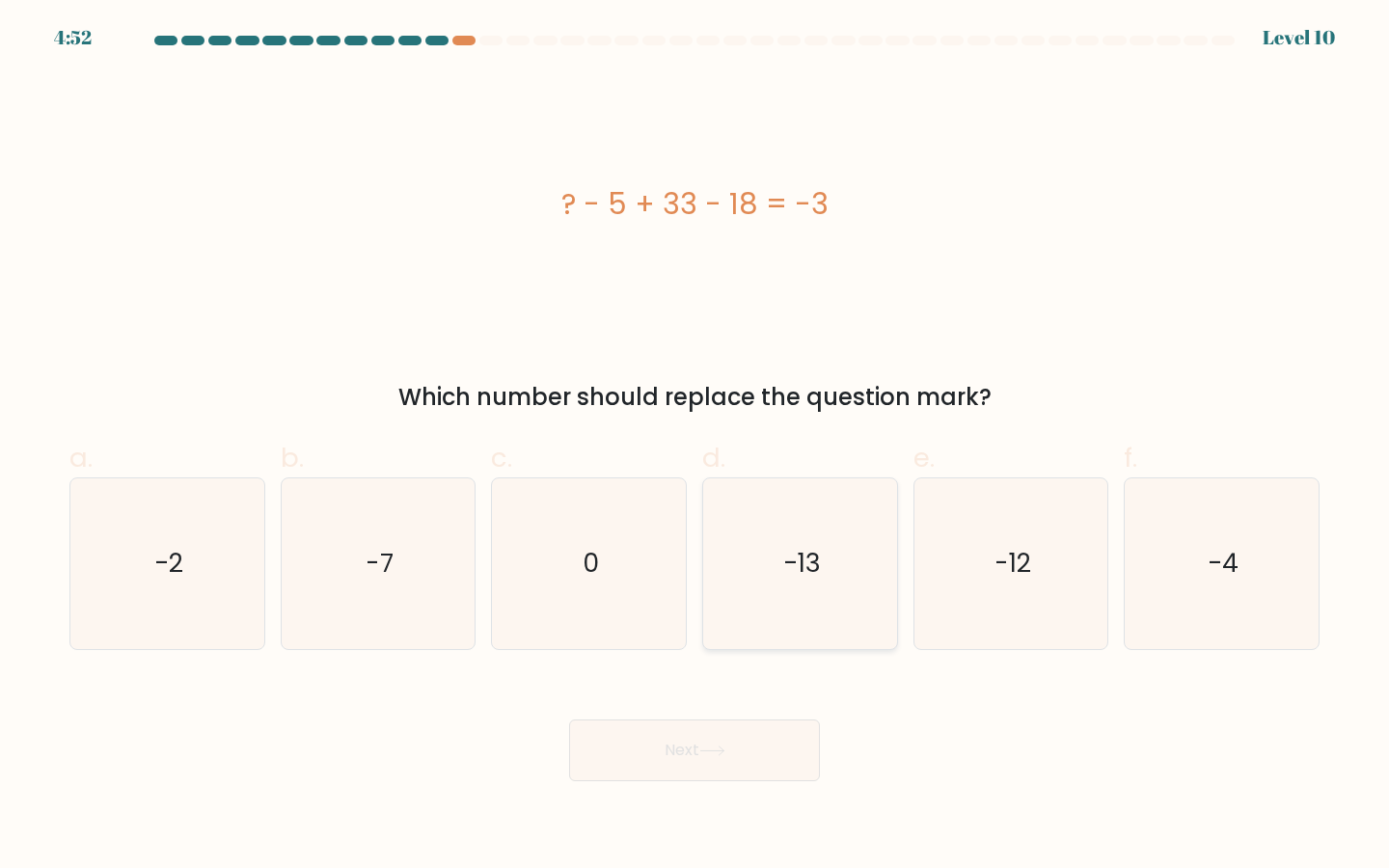 click on "-13" at bounding box center (800, 563) 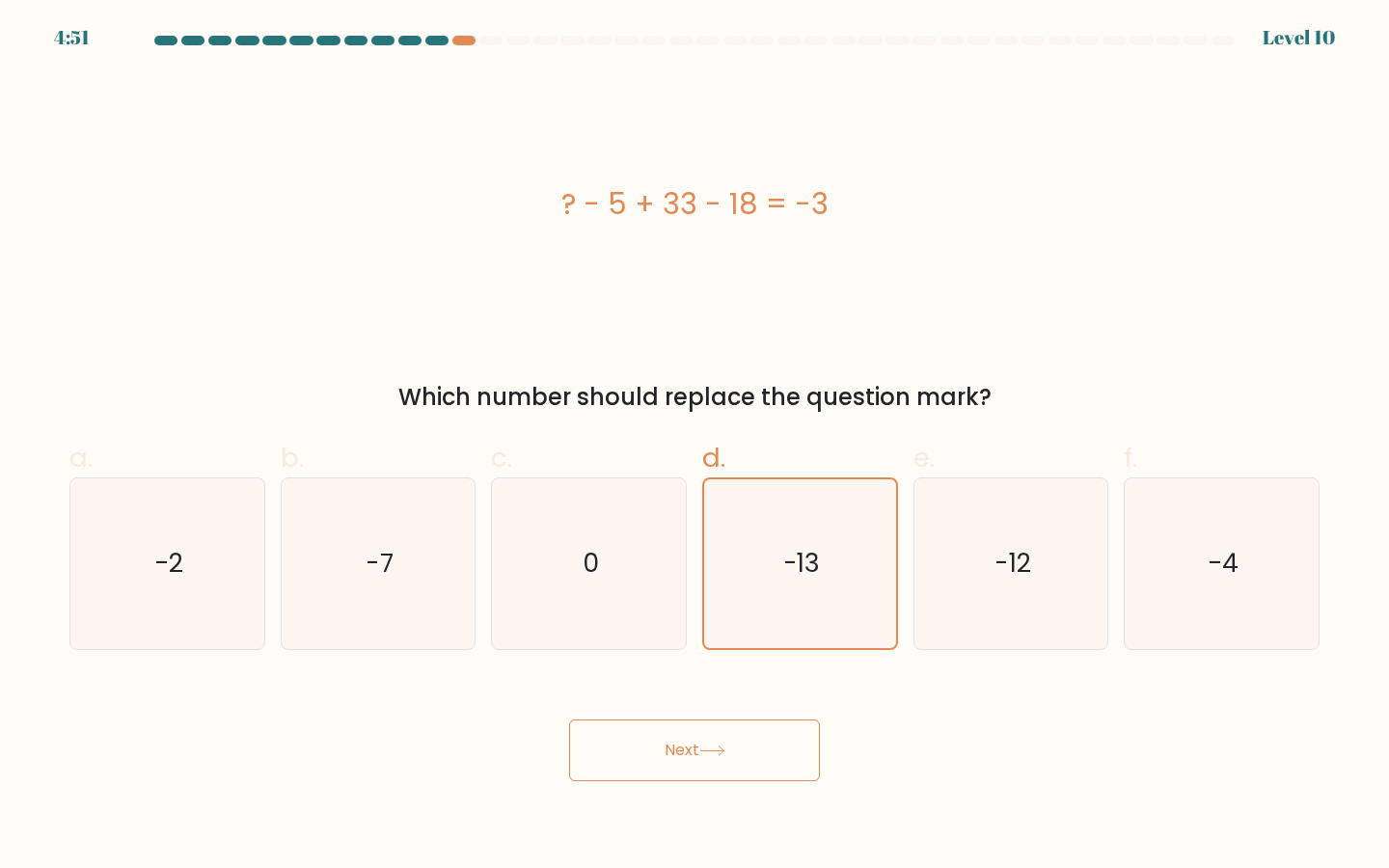 click on "Next" at bounding box center (694, 750) 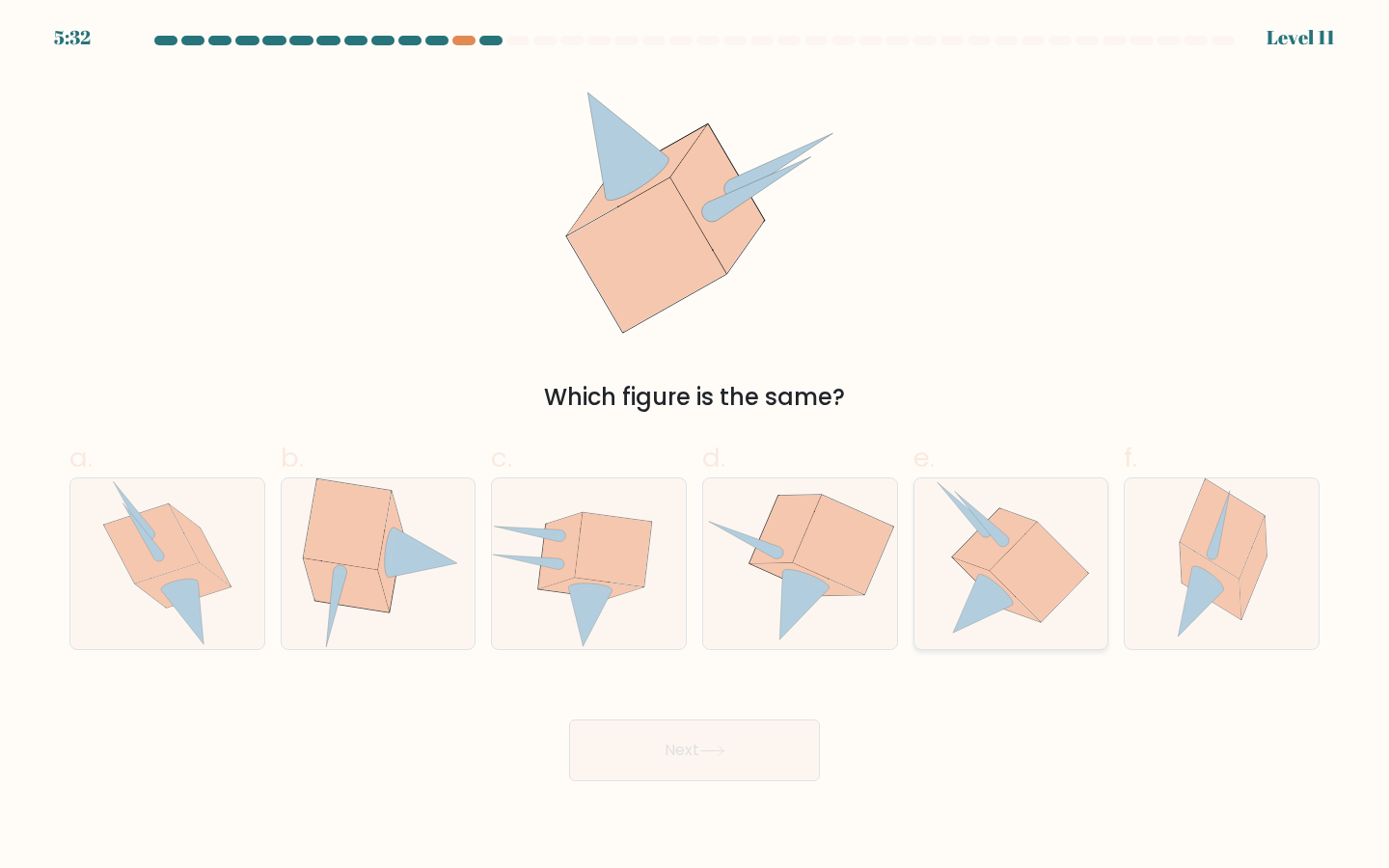 click at bounding box center [994, 540] 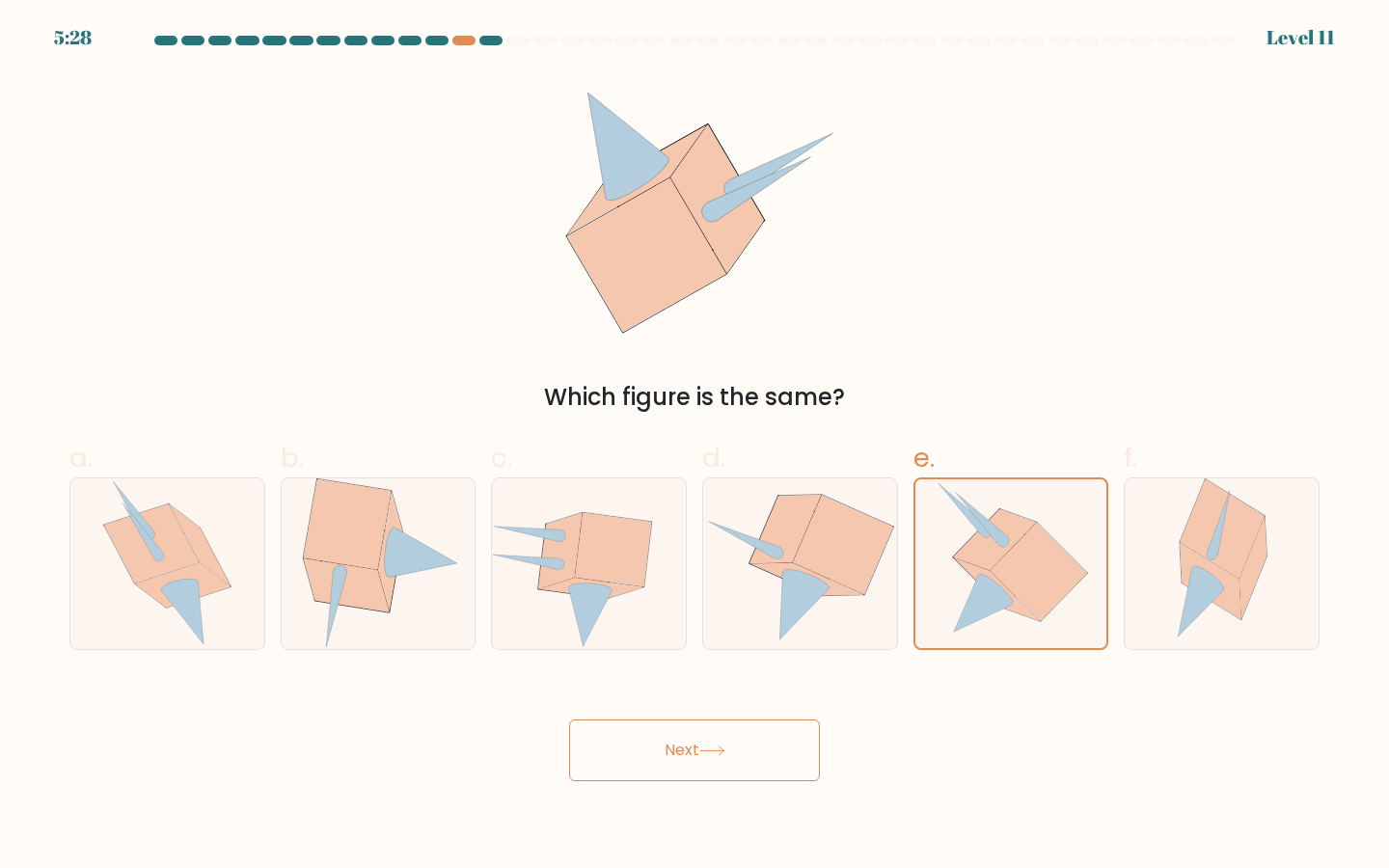 click at bounding box center [712, 750] 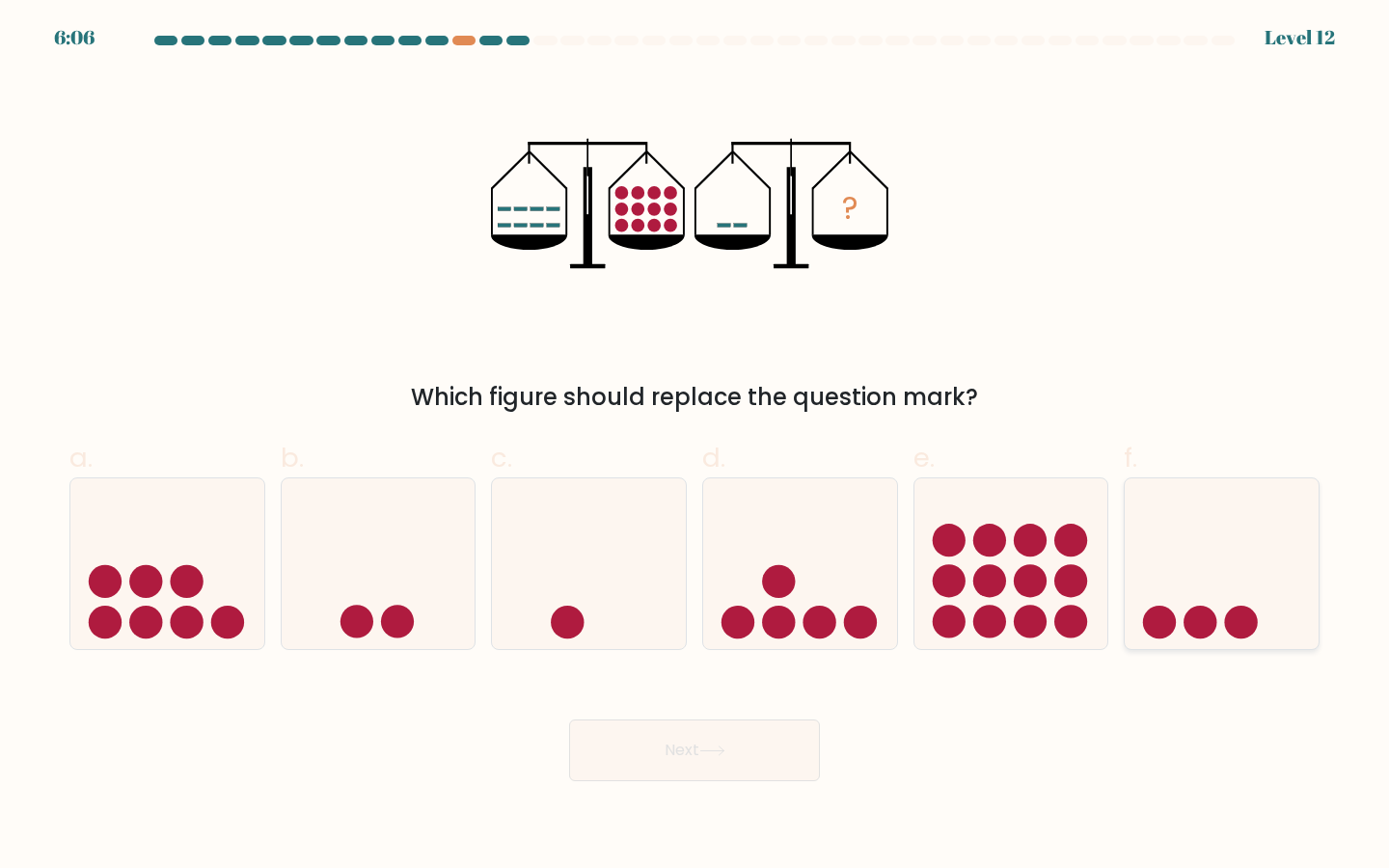 click at bounding box center (1221, 563) 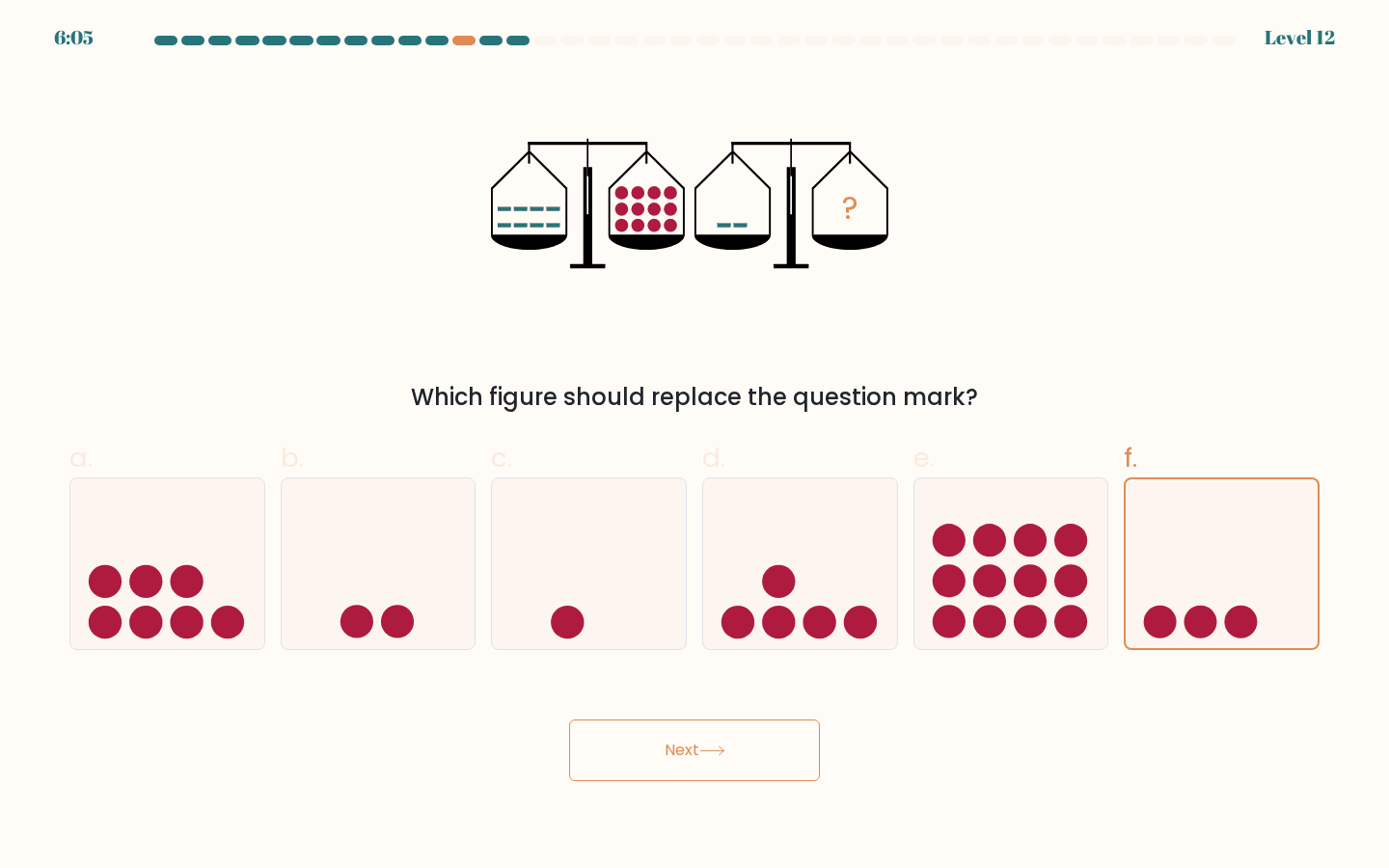 click on "Next" at bounding box center (694, 750) 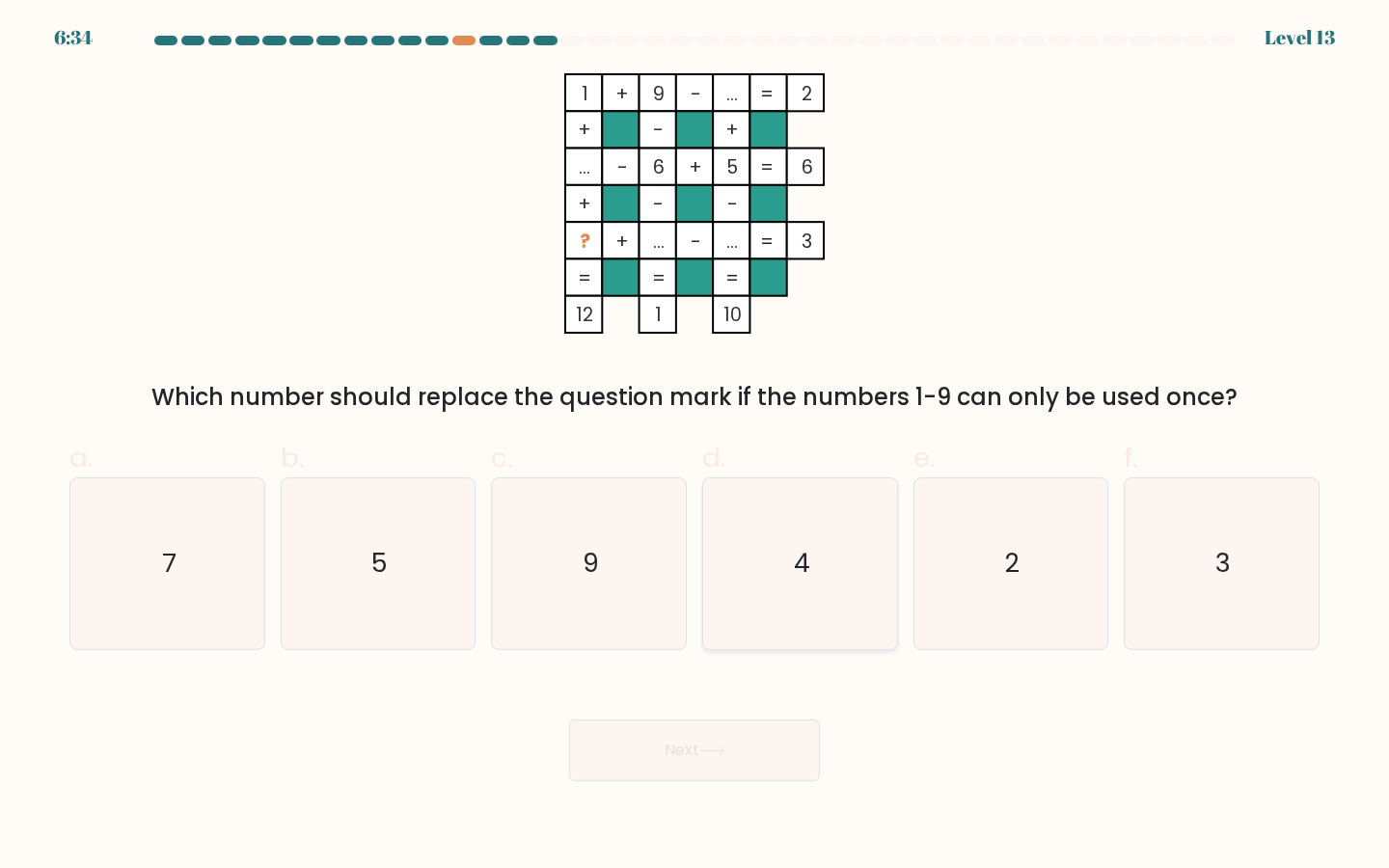 click on "4" at bounding box center [800, 563] 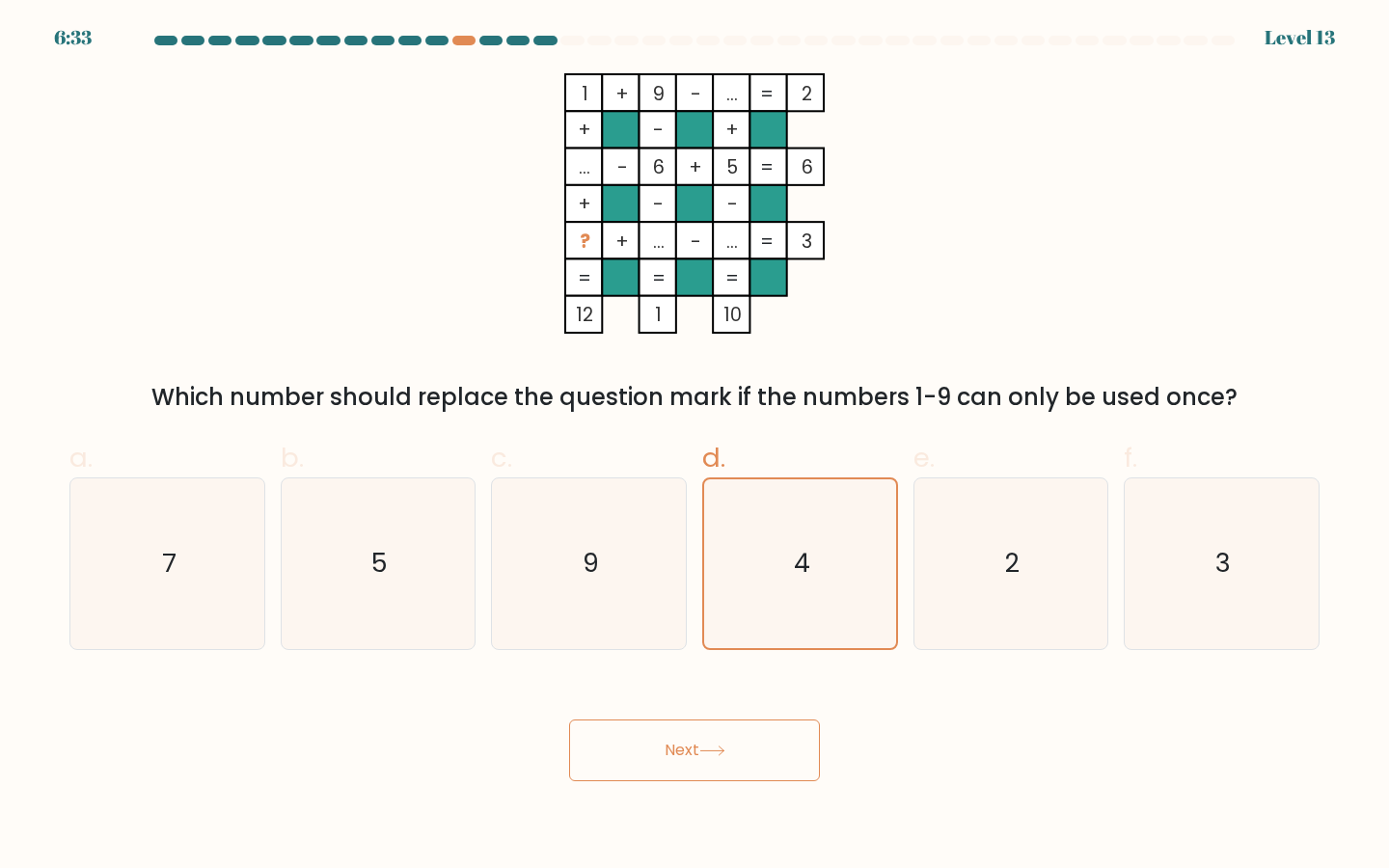 click on "Next" at bounding box center [694, 750] 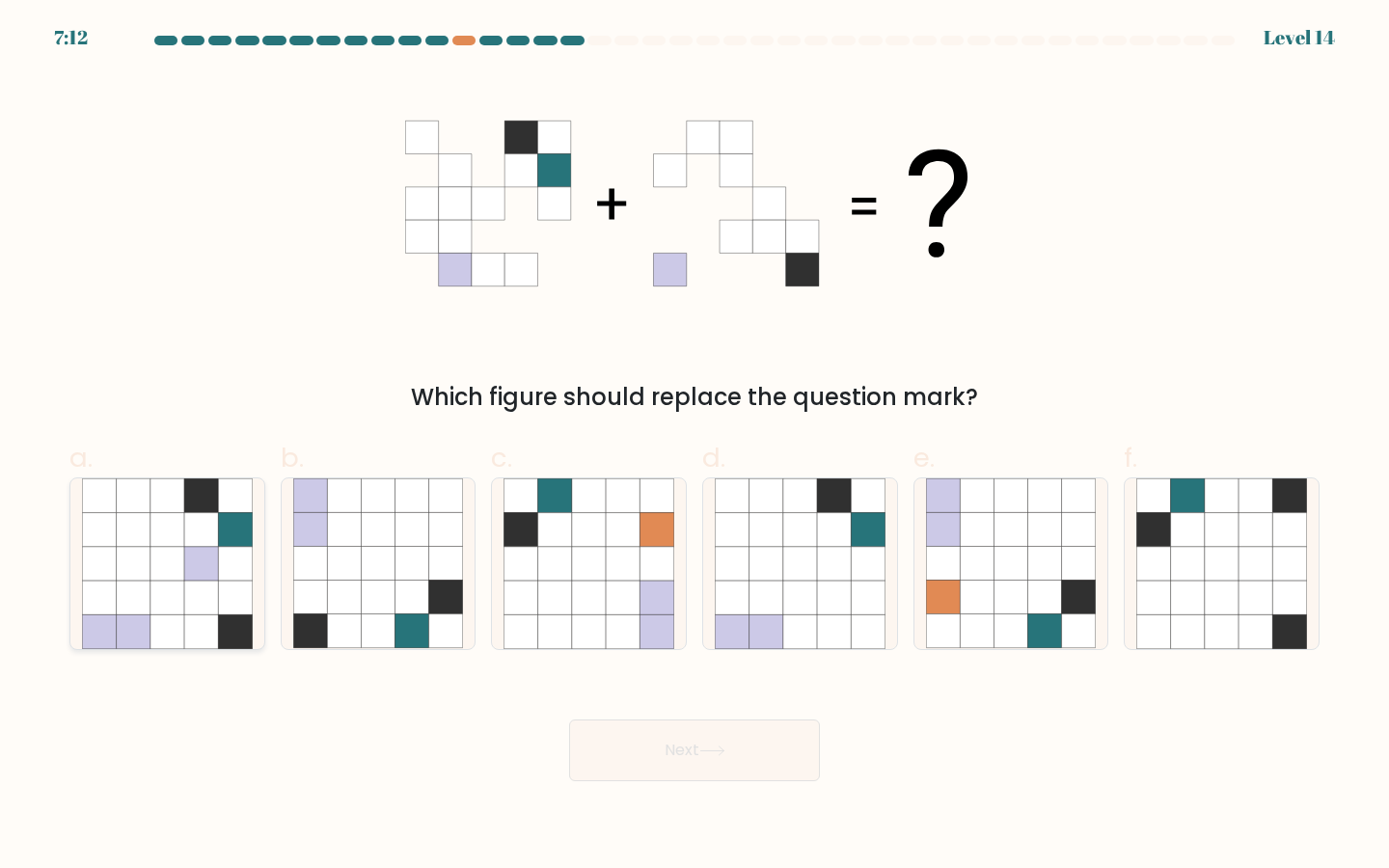 click at bounding box center [133, 597] 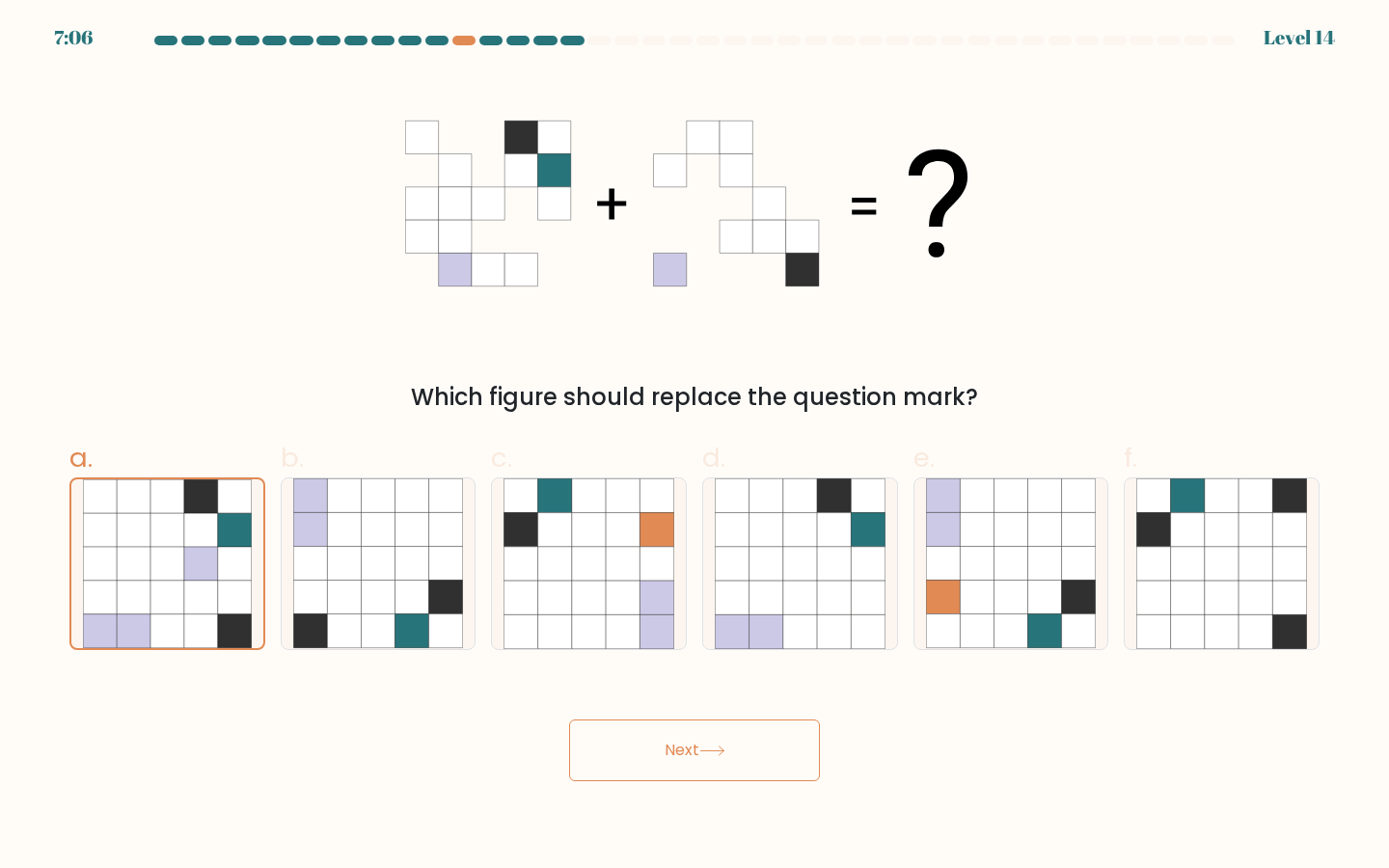 drag, startPoint x: 749, startPoint y: 760, endPoint x: 939, endPoint y: 711, distance: 196.21672 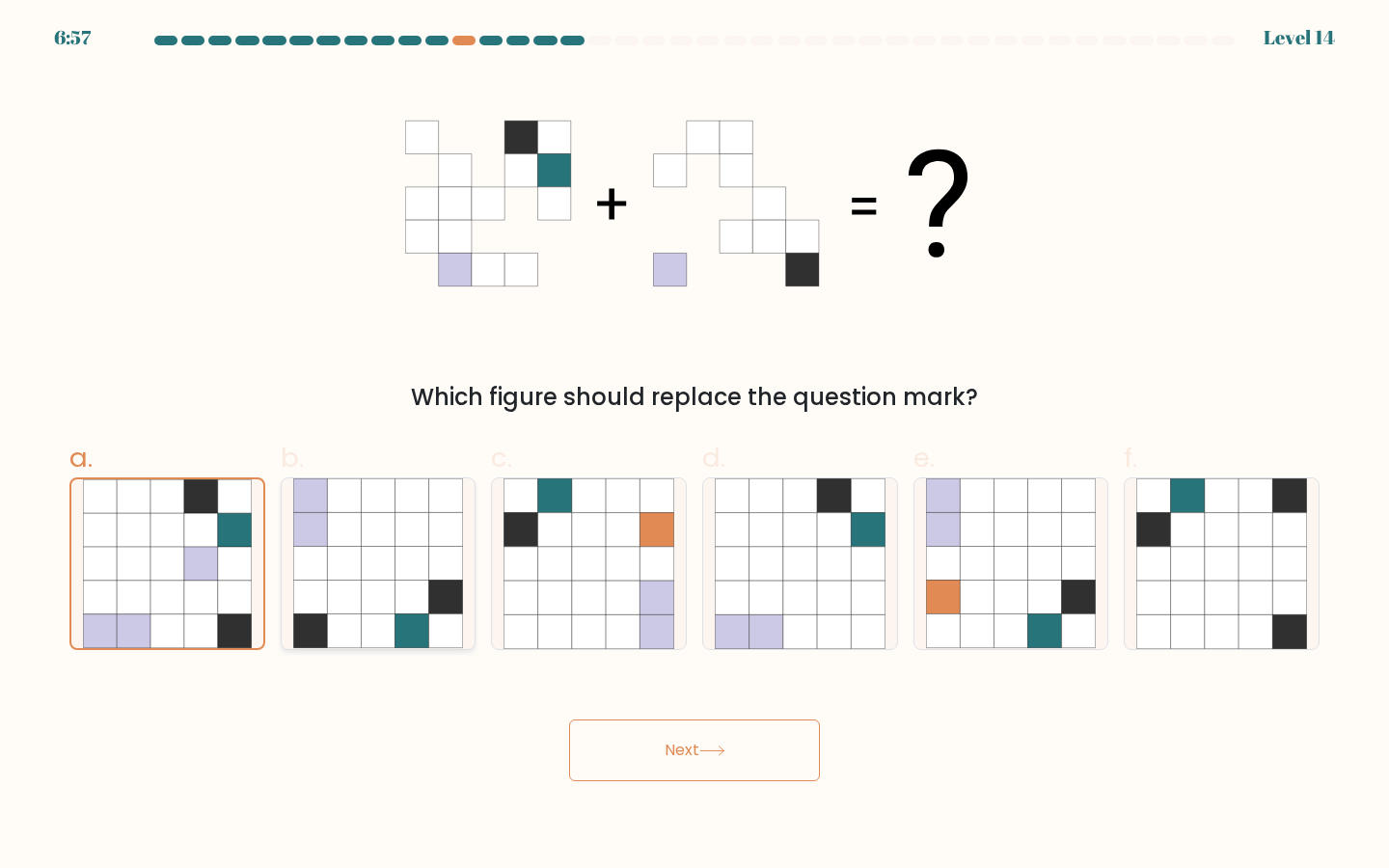 click at bounding box center [310, 563] 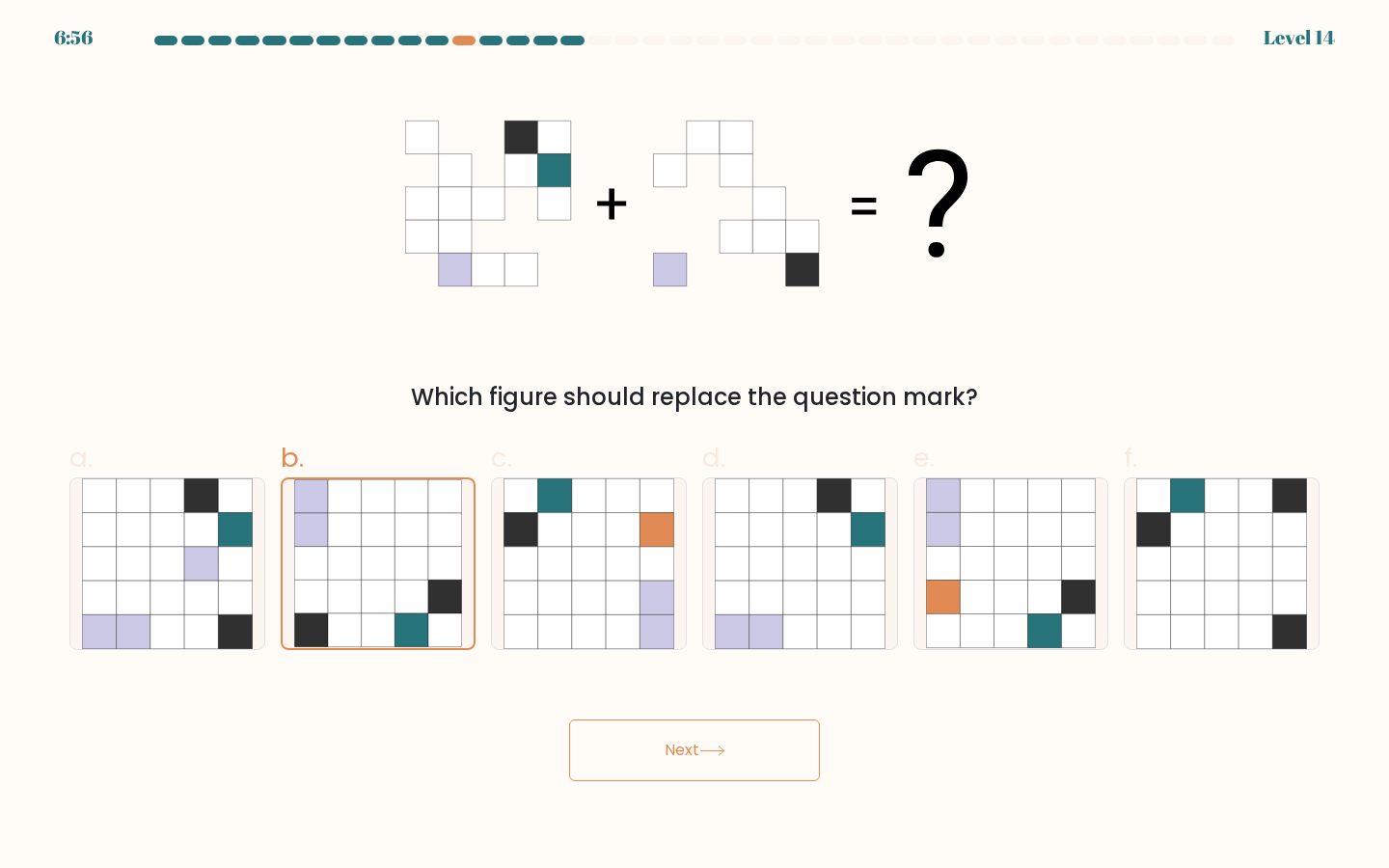 click at bounding box center (712, 750) 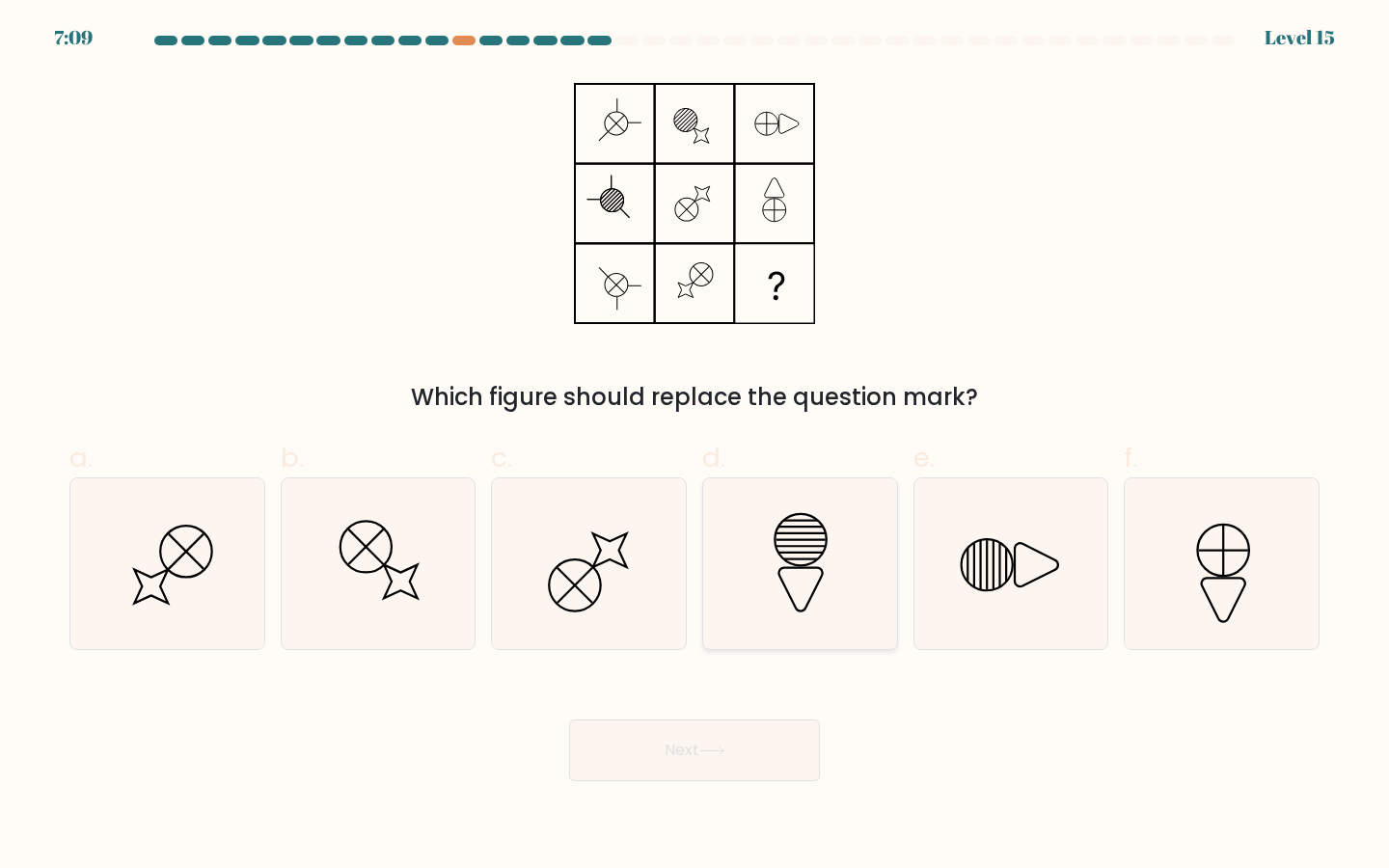 click at bounding box center [800, 563] 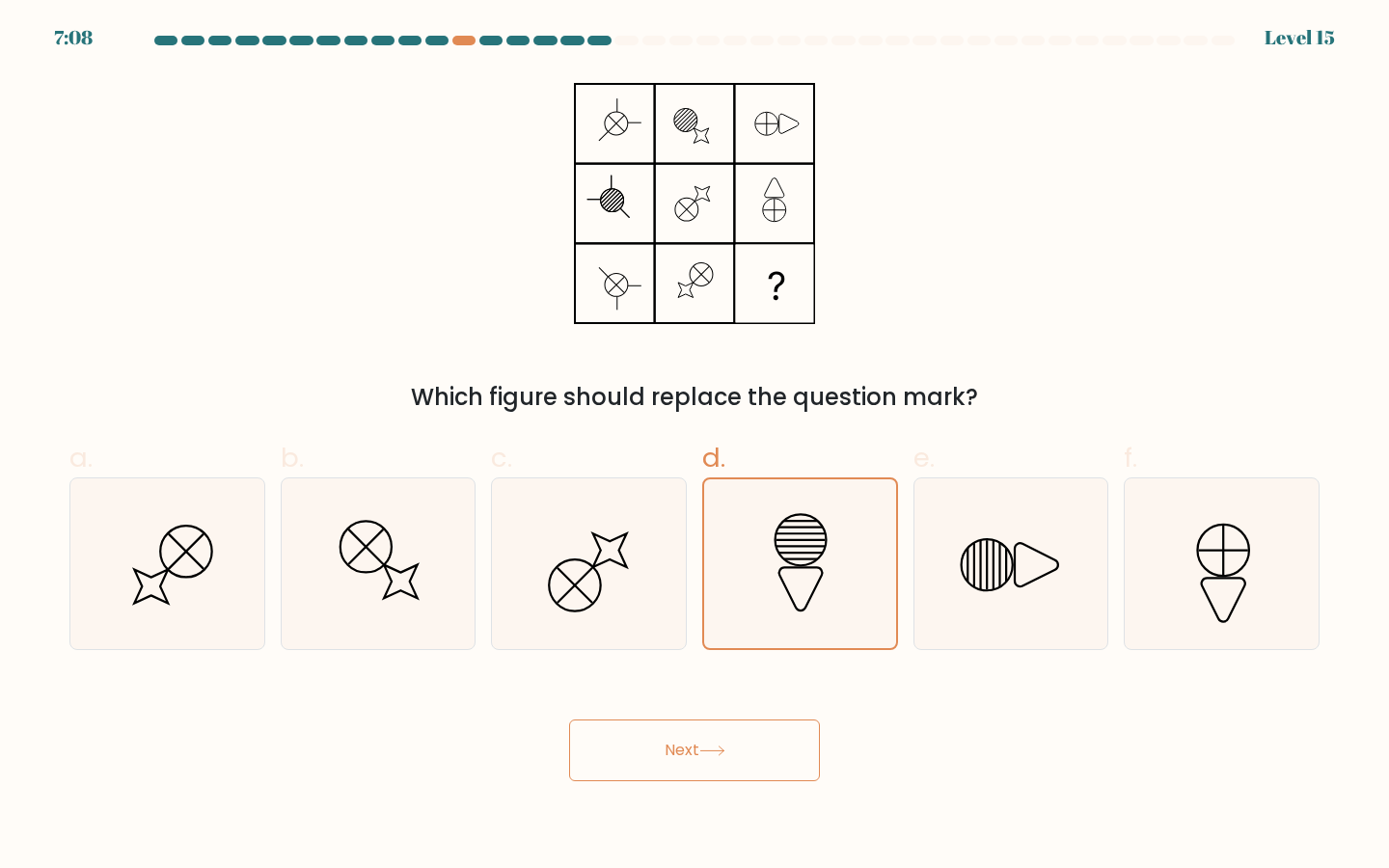 click at bounding box center (712, 750) 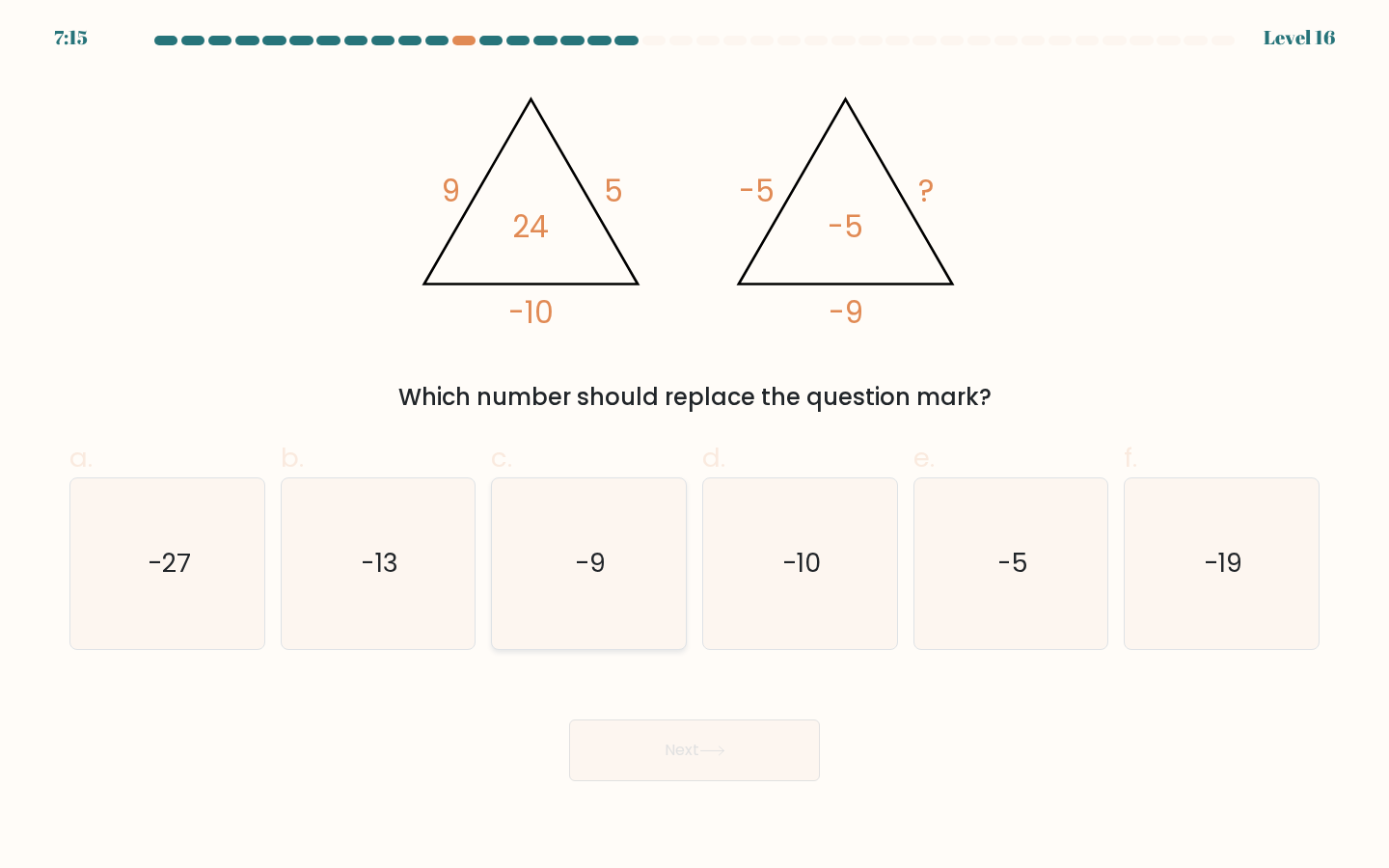 click on "-9" at bounding box center (590, 563) 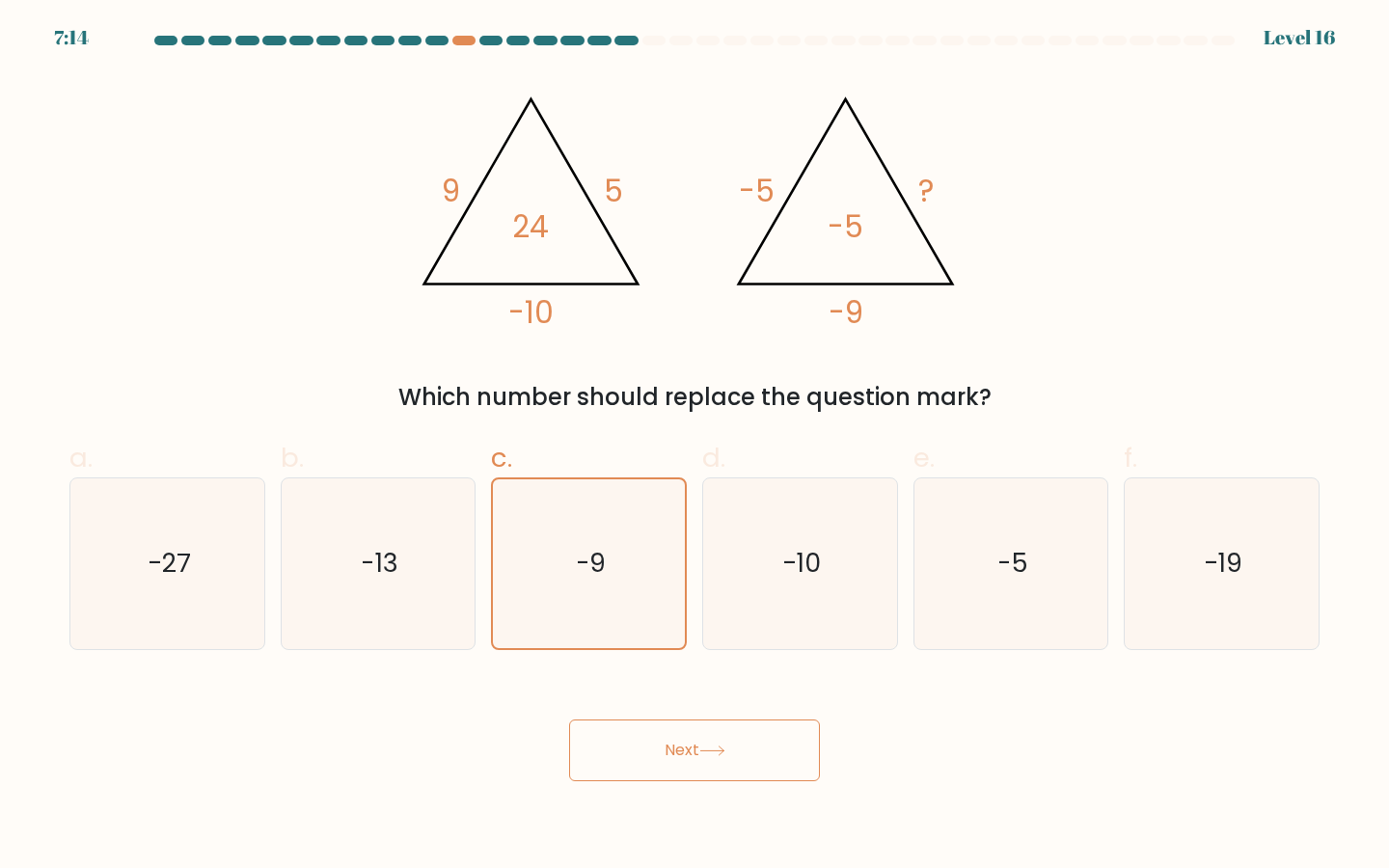click on "Next" at bounding box center [694, 750] 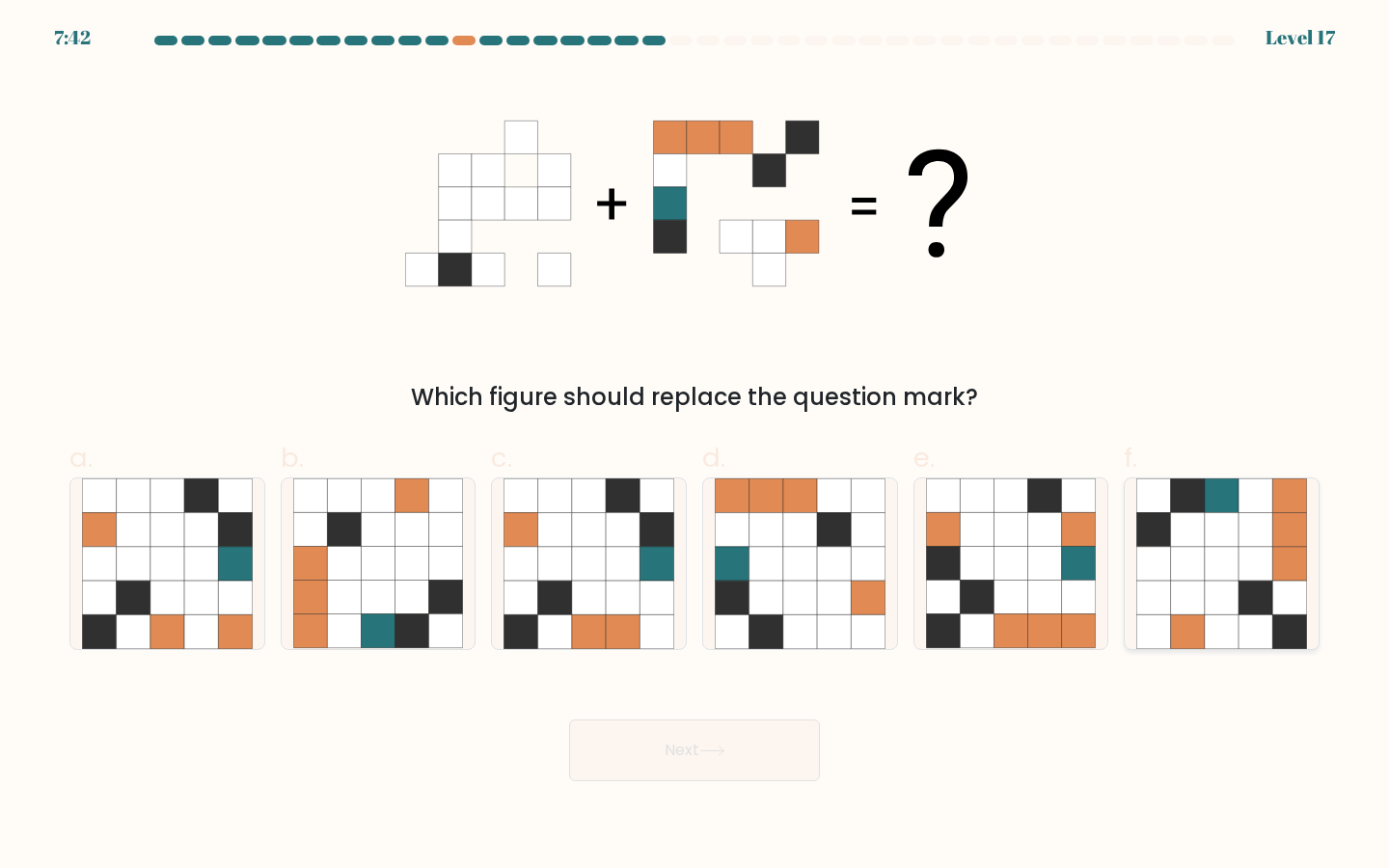 click at bounding box center [1255, 563] 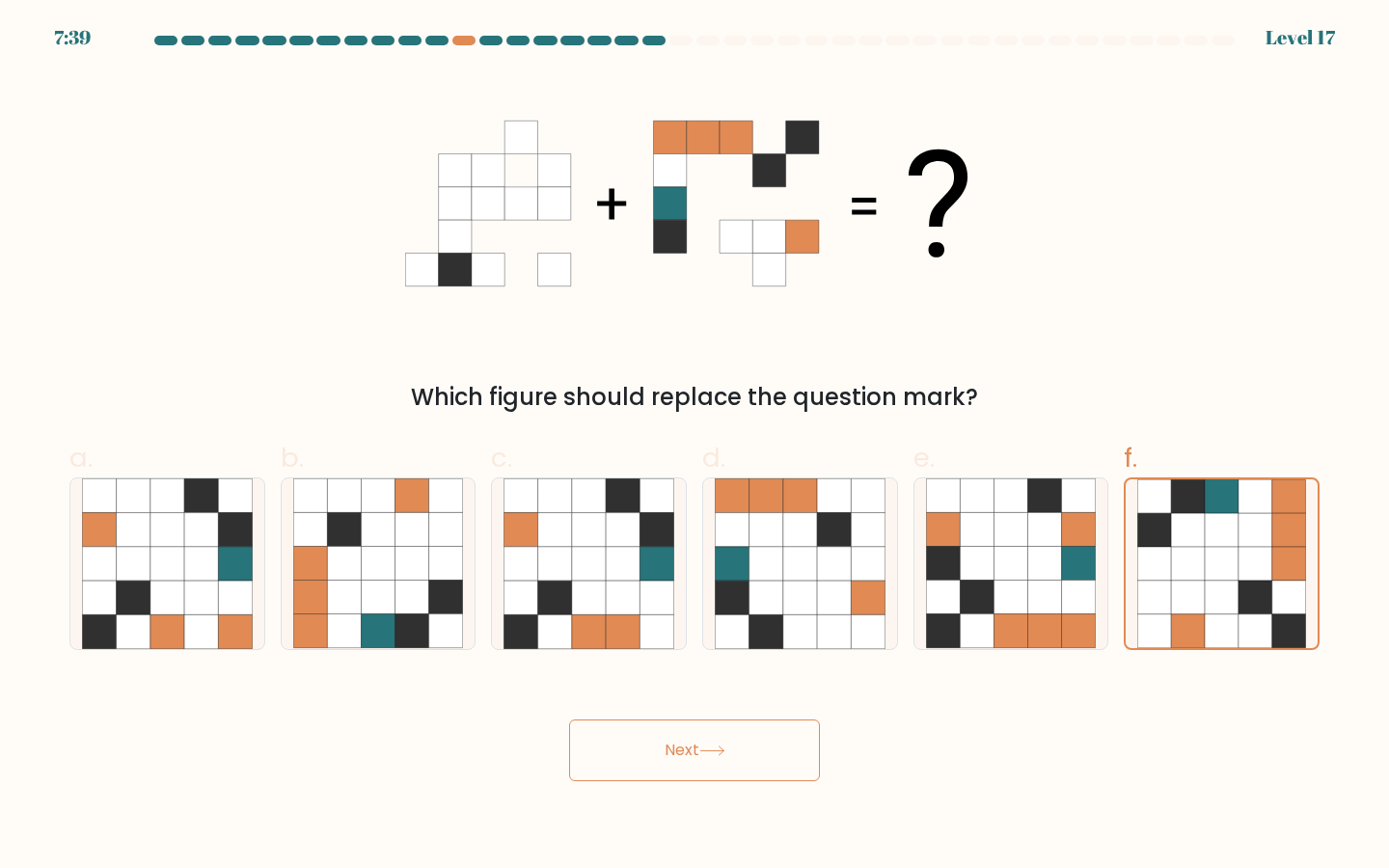 click on "Next" at bounding box center [694, 750] 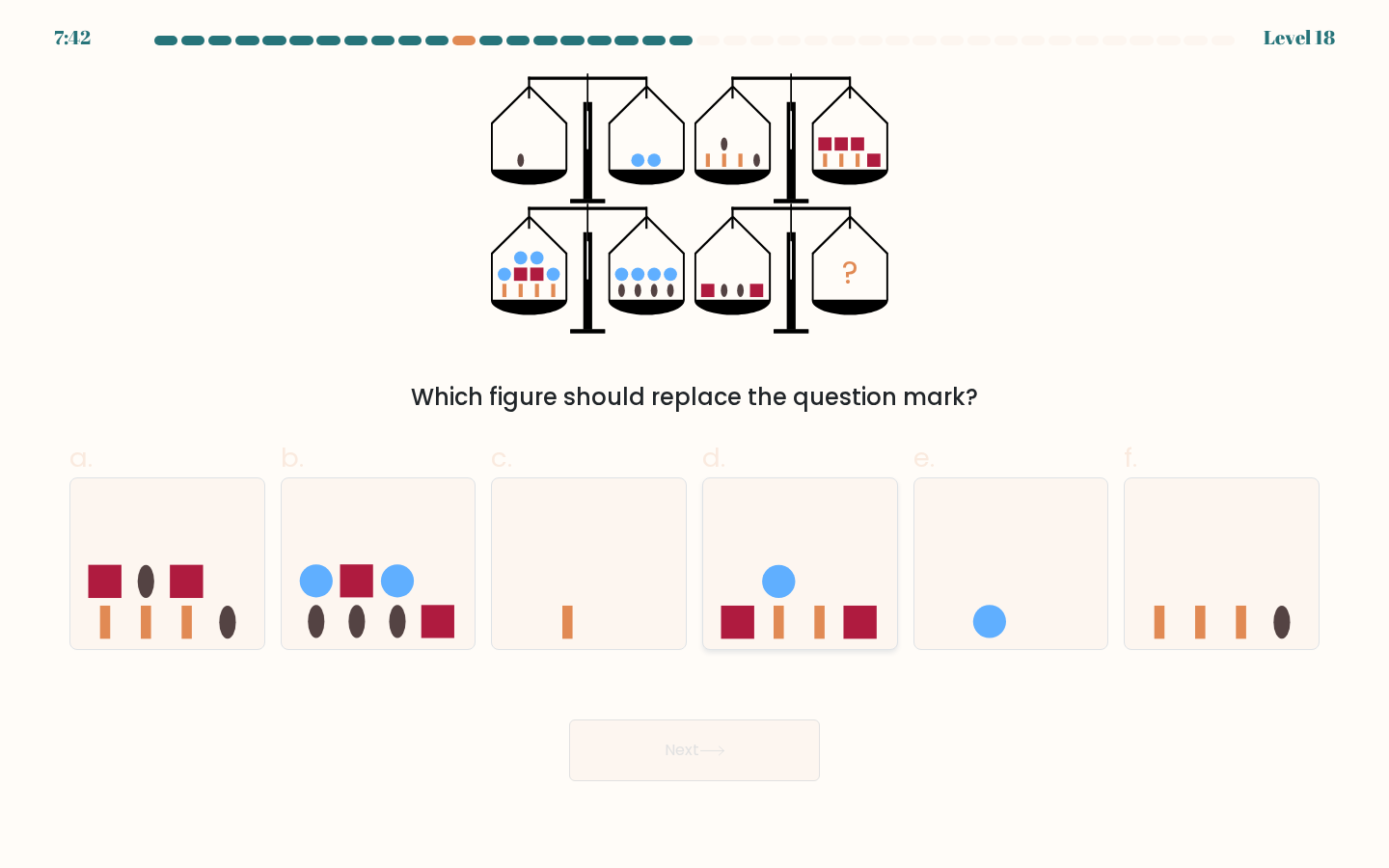 click at bounding box center [778, 622] 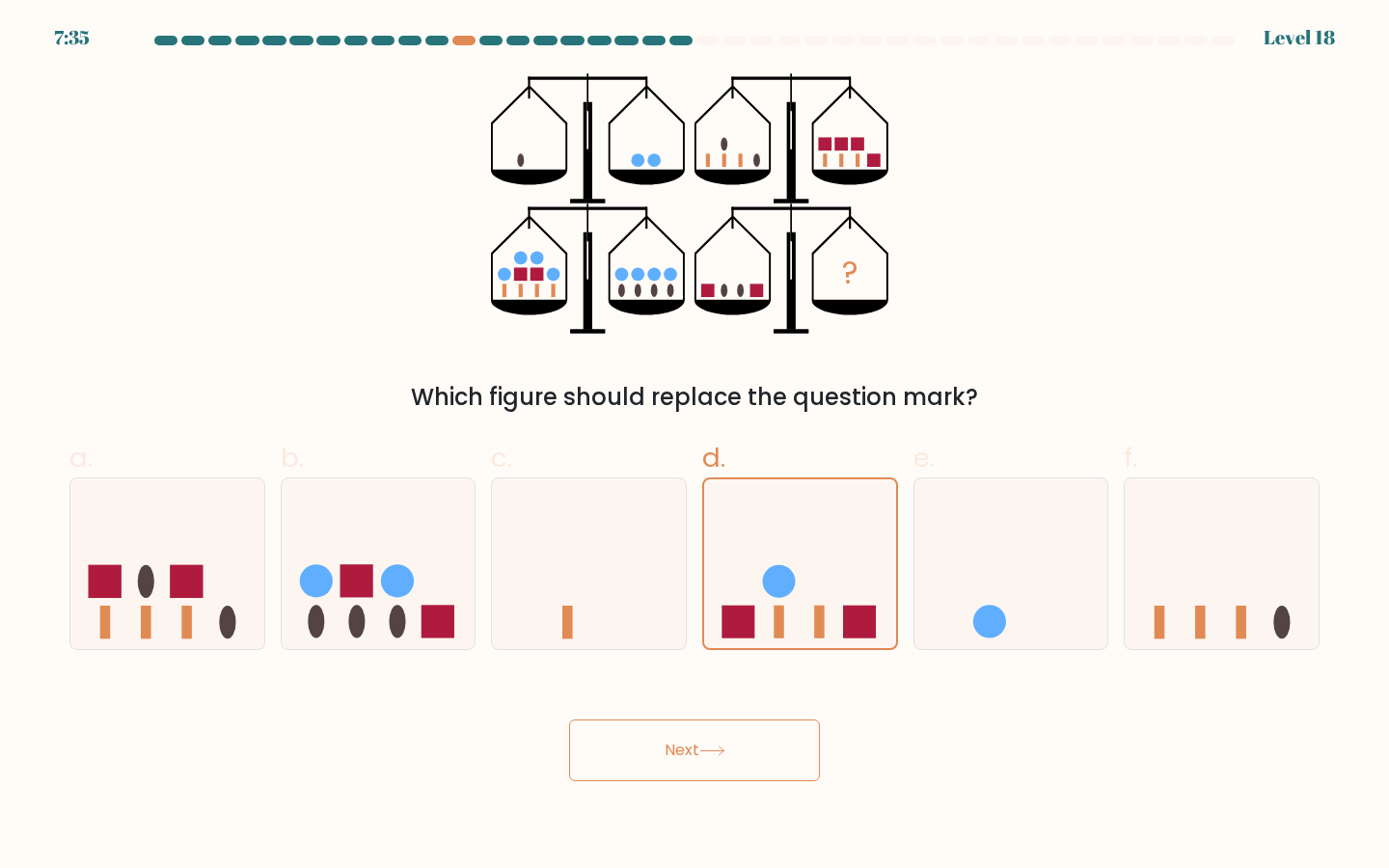 click on "Next" at bounding box center (694, 750) 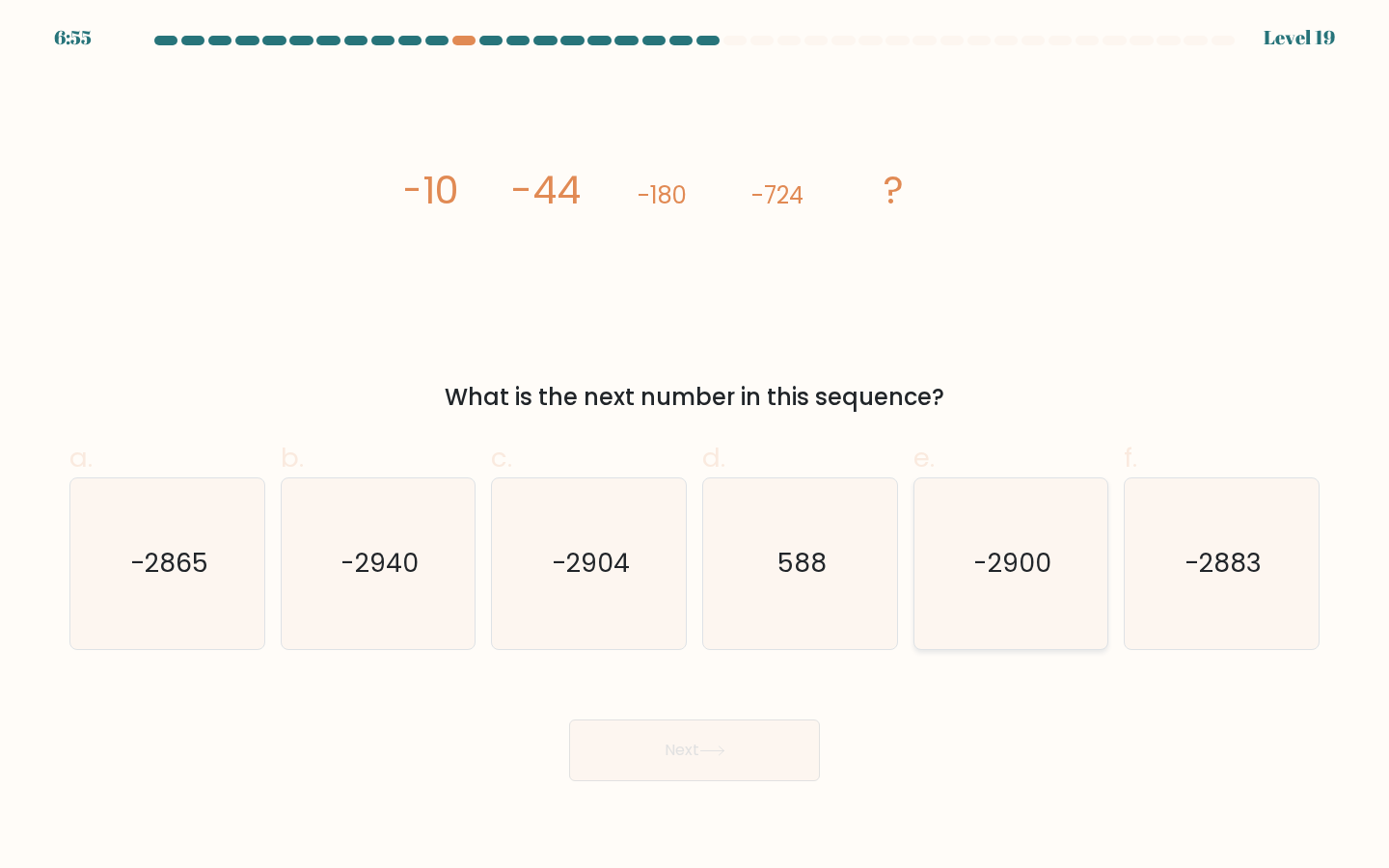 click on "-2900" at bounding box center [1011, 563] 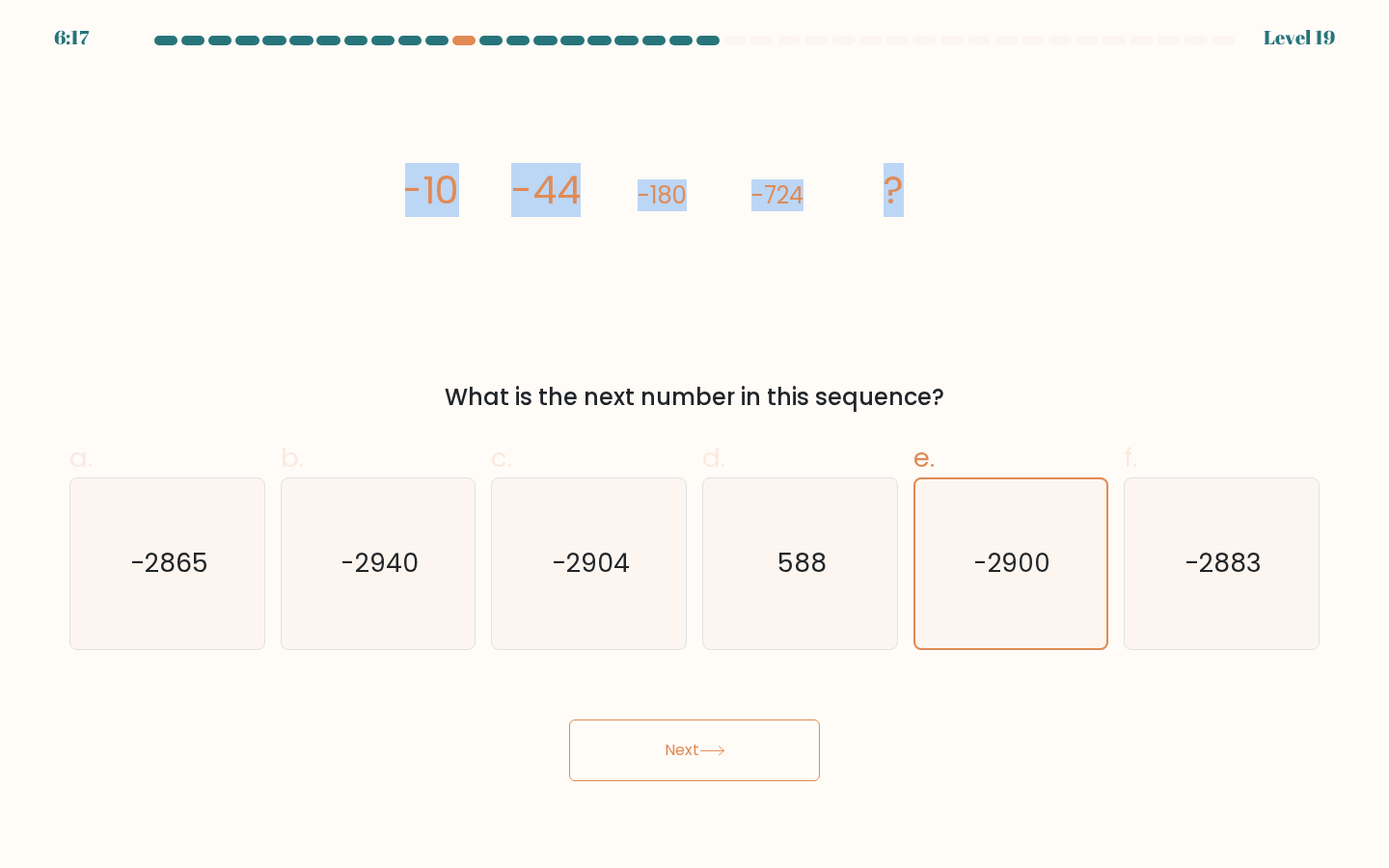 drag, startPoint x: 389, startPoint y: 168, endPoint x: 970, endPoint y: 178, distance: 581.08605 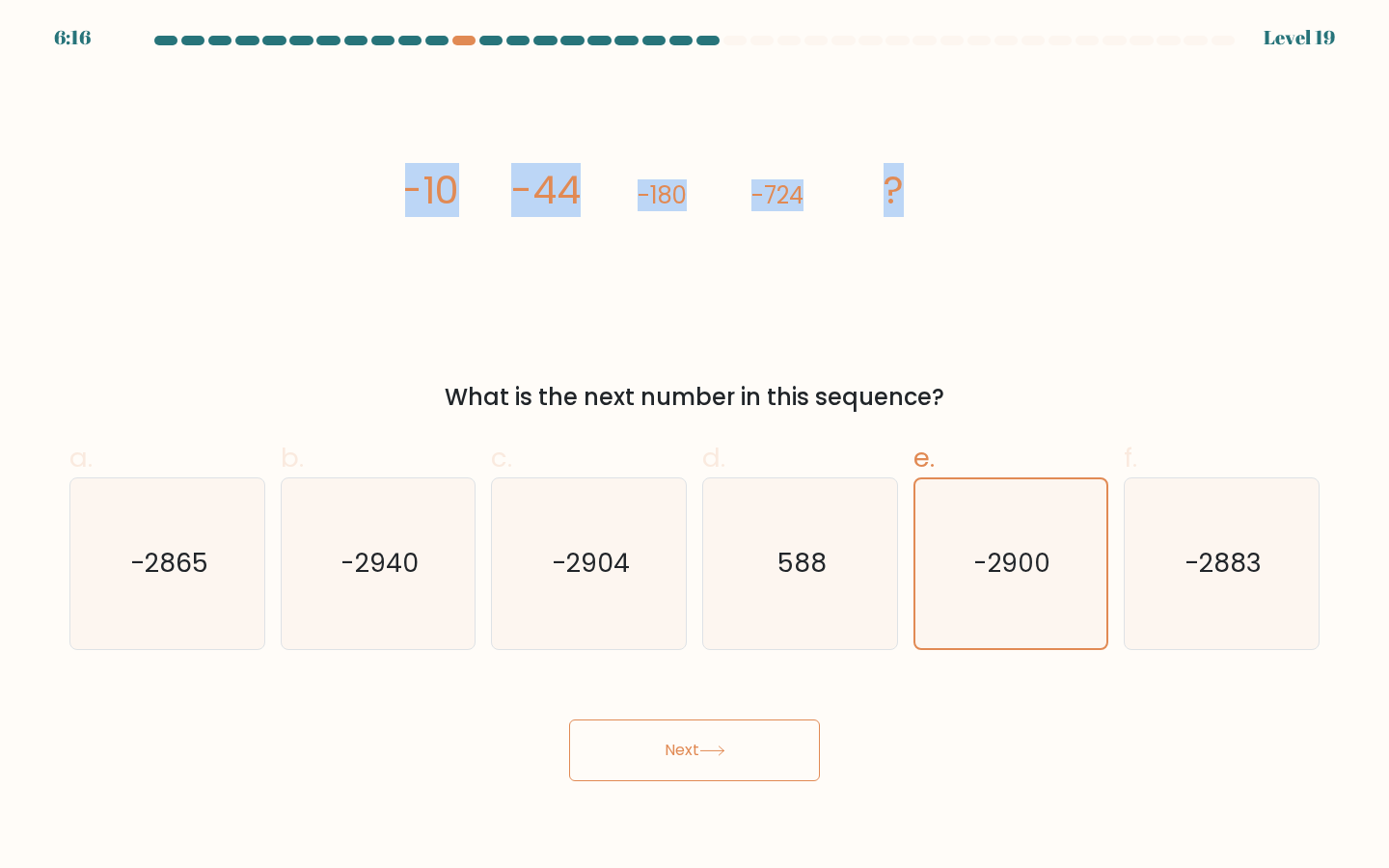 copy on "-10
-44
-180
-724
?" 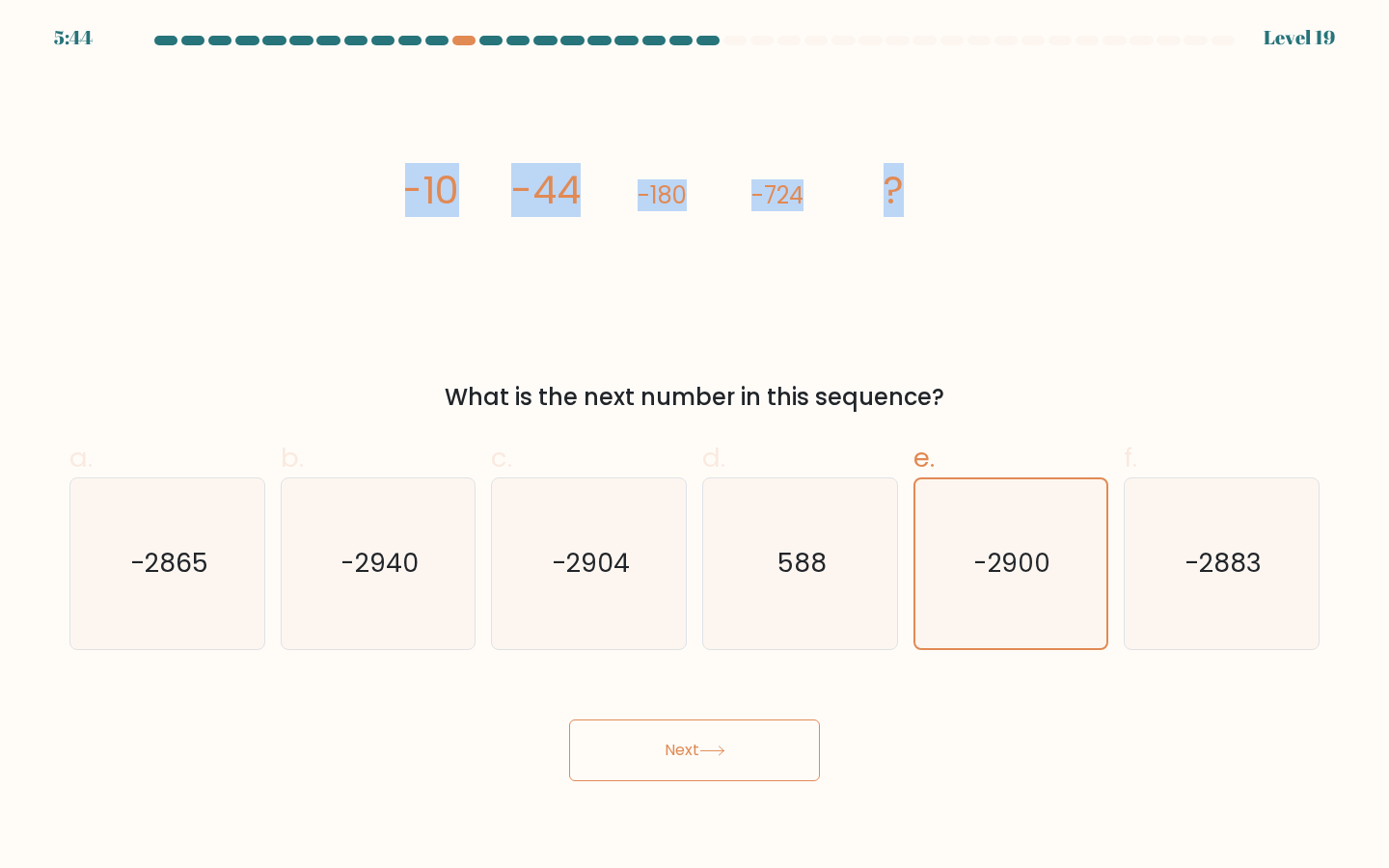 click on "Next" at bounding box center (694, 750) 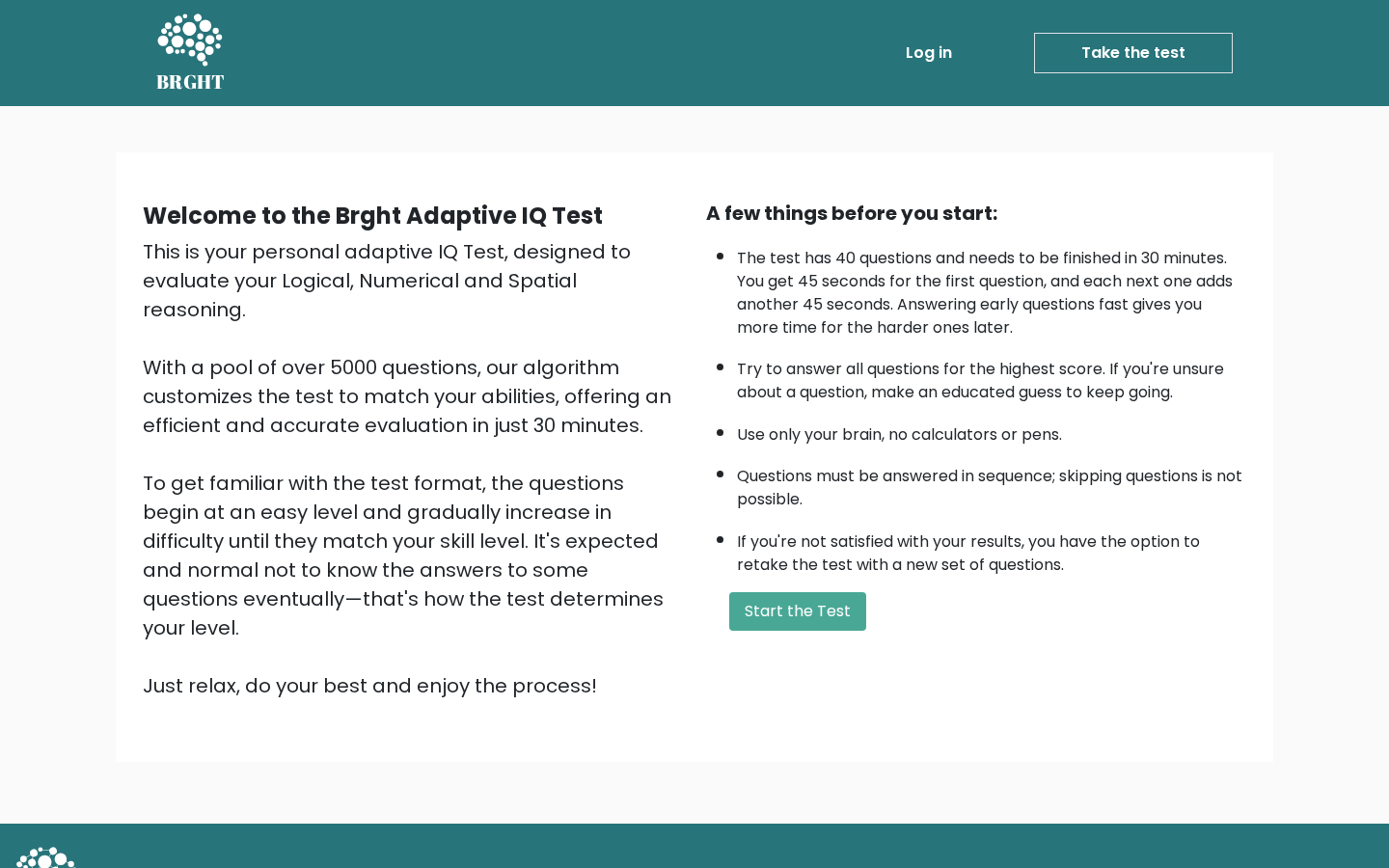 scroll, scrollTop: 0, scrollLeft: 0, axis: both 